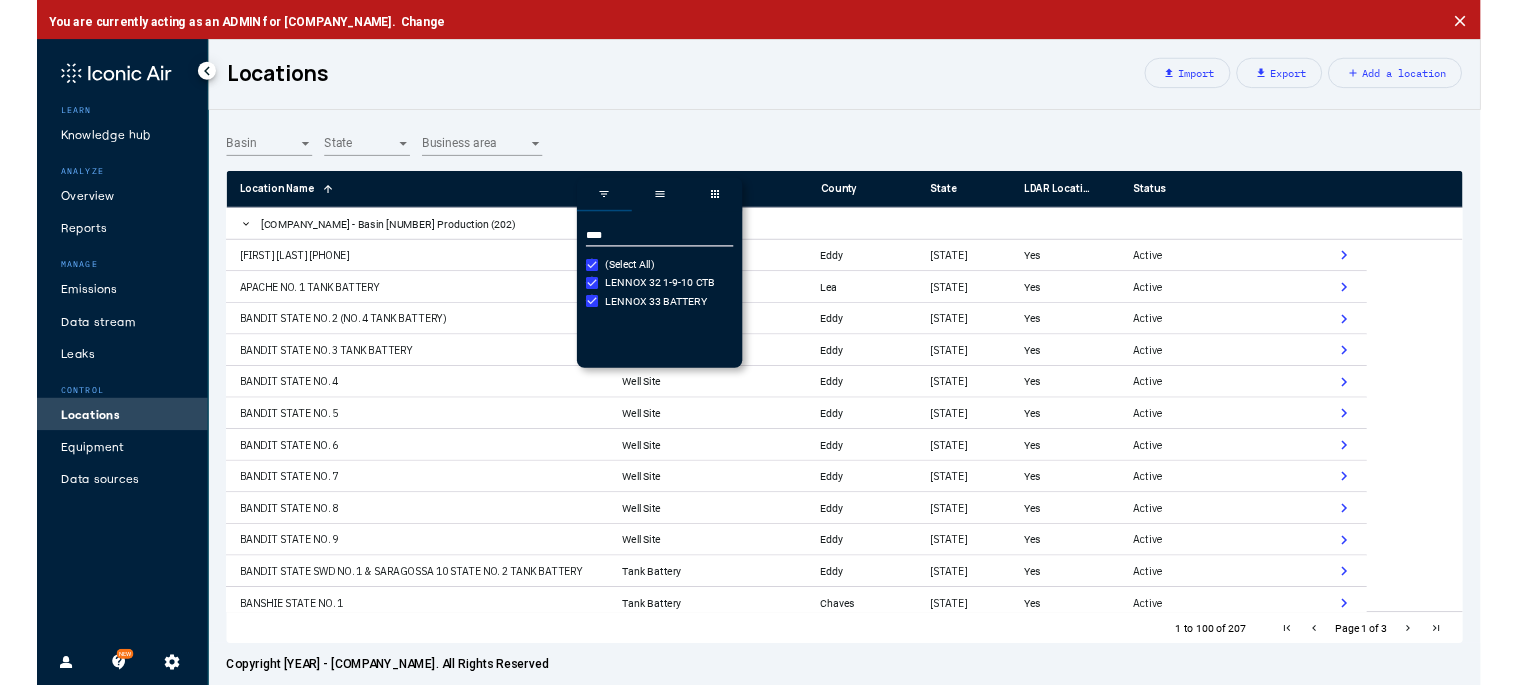 scroll, scrollTop: 0, scrollLeft: 0, axis: both 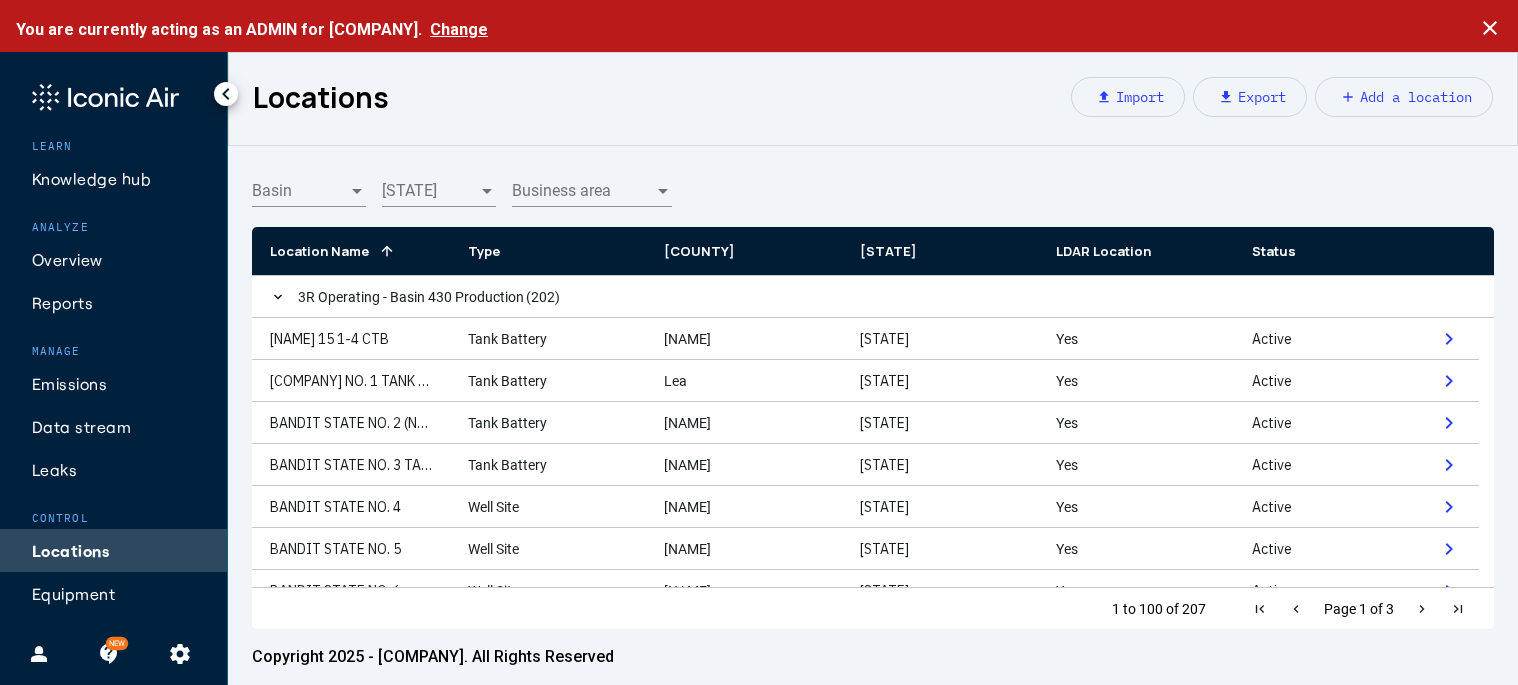 click on "Change" 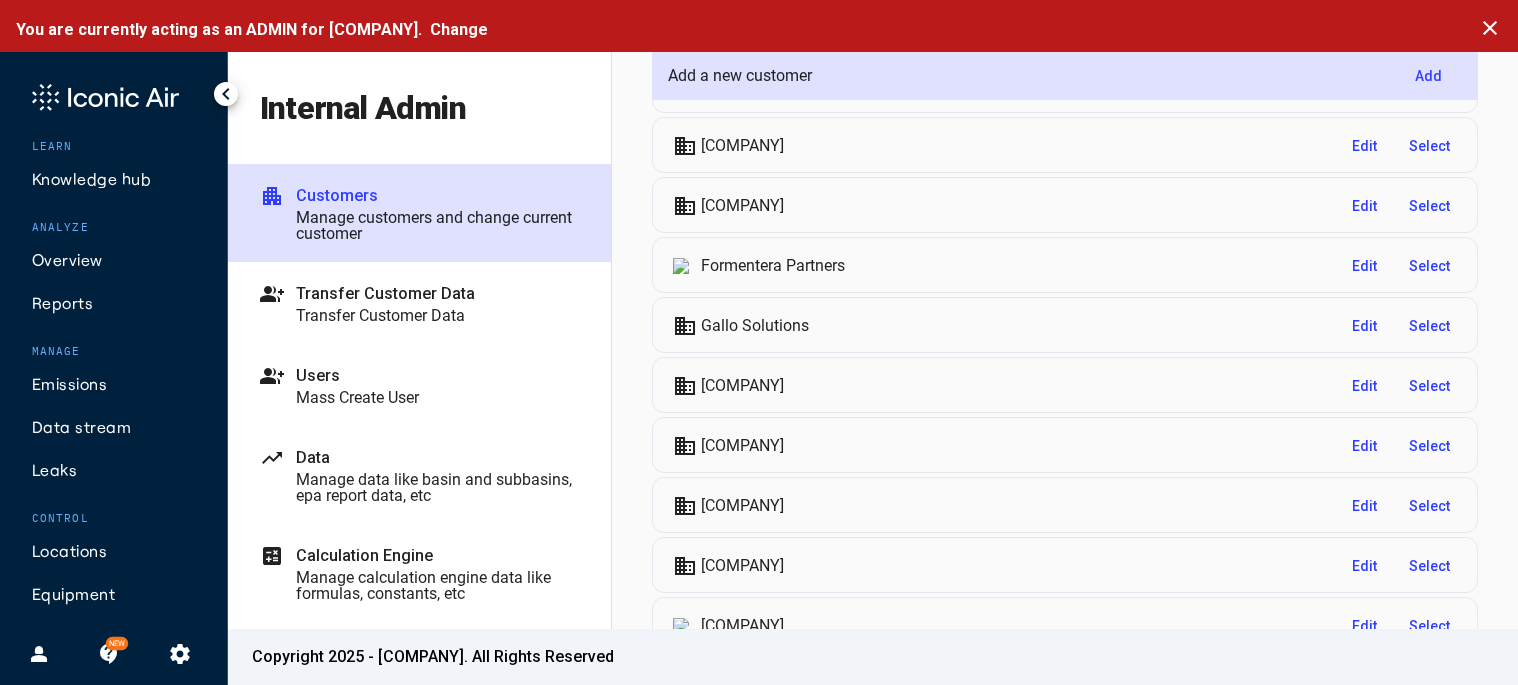 scroll, scrollTop: 2500, scrollLeft: 0, axis: vertical 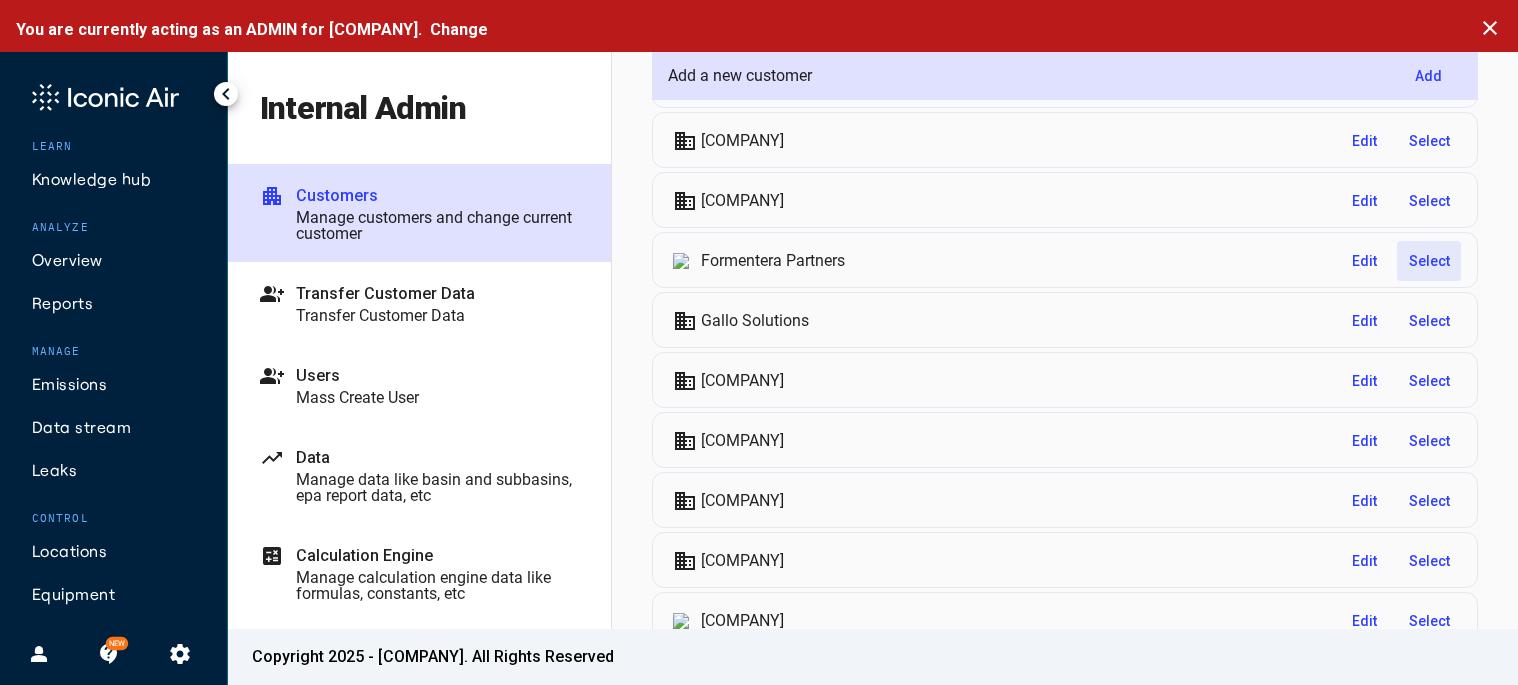 click on "Select" 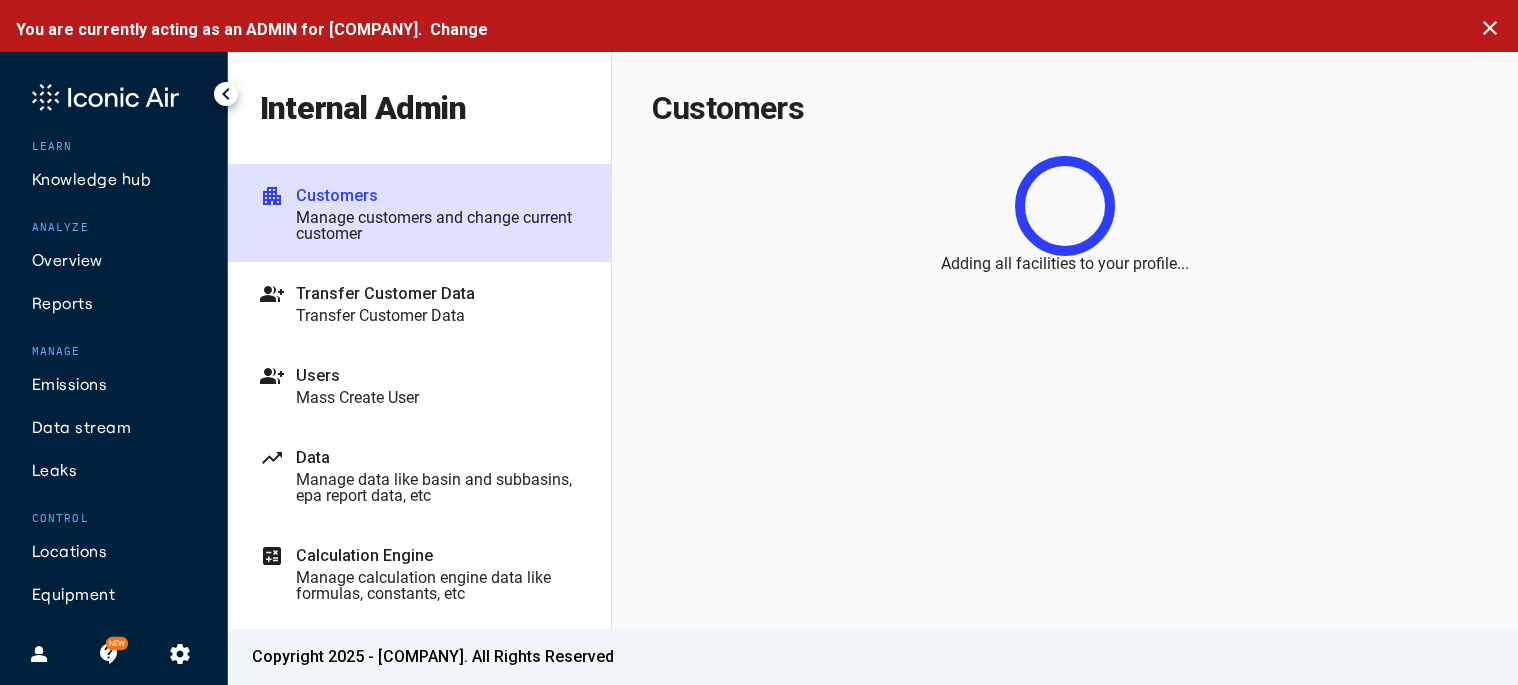 scroll, scrollTop: 0, scrollLeft: 0, axis: both 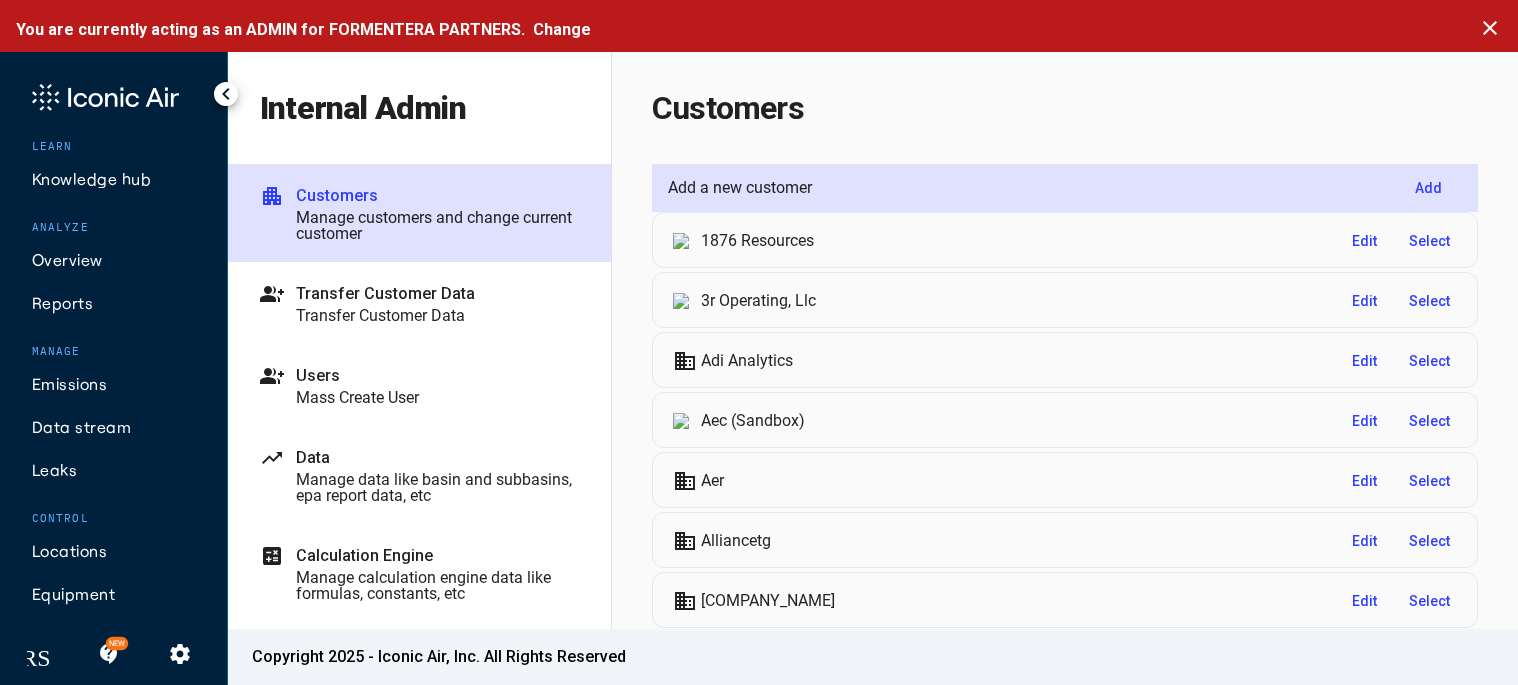 click on "Locations" 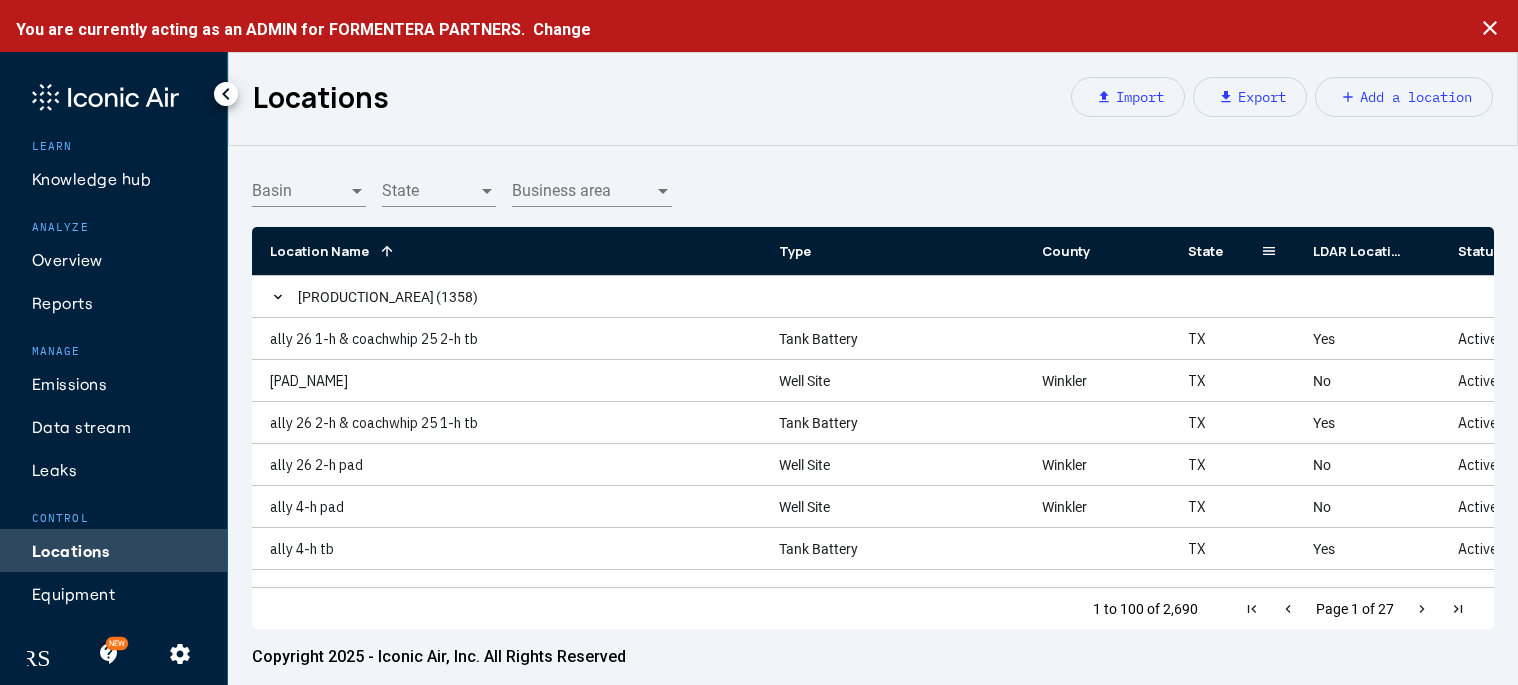 click 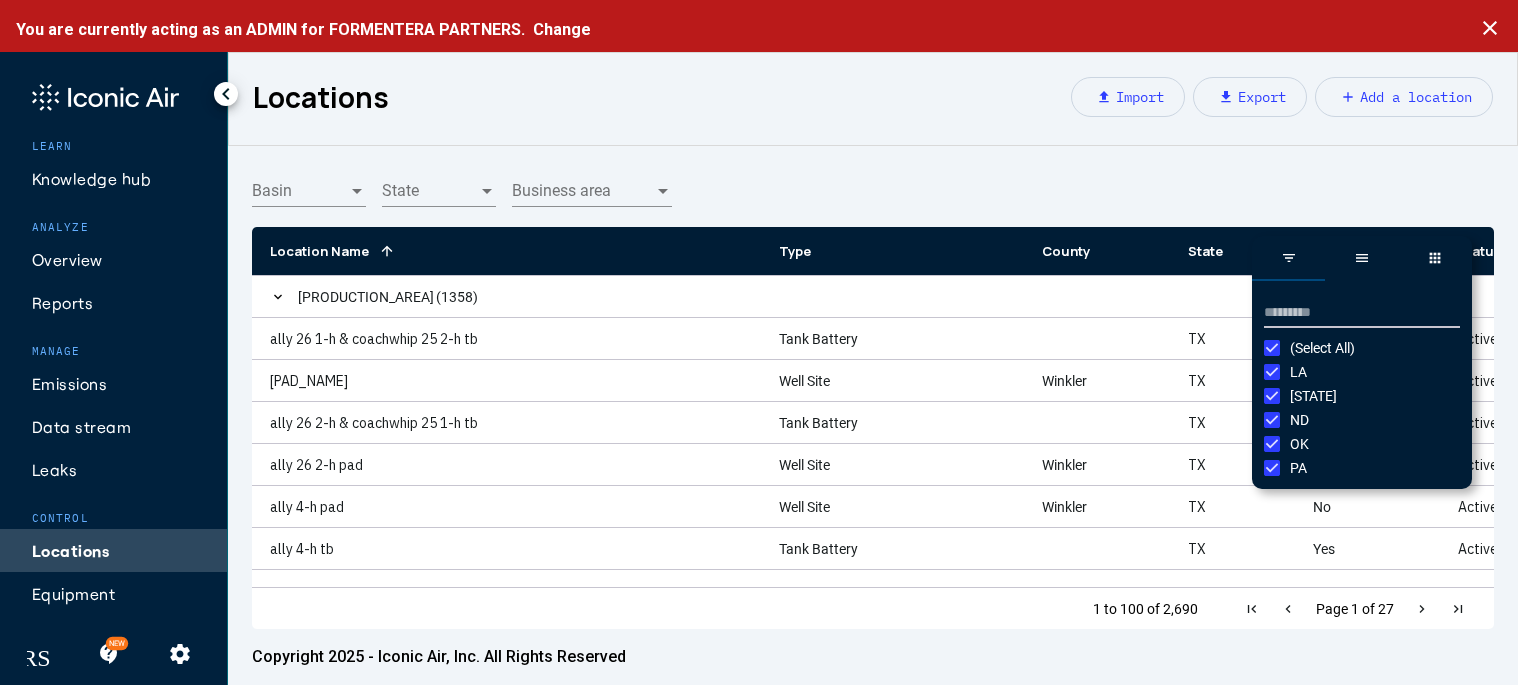 scroll, scrollTop: 0, scrollLeft: 0, axis: both 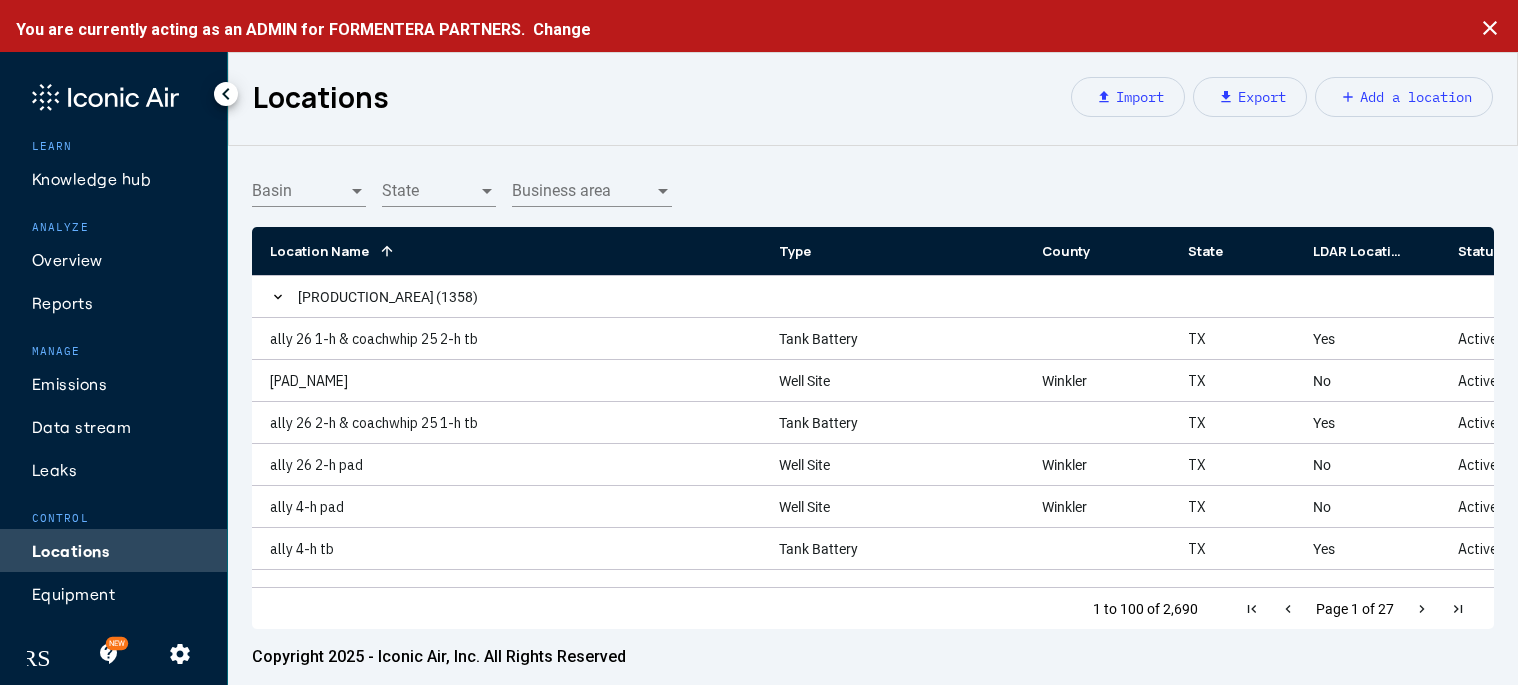 click on "Equipment" 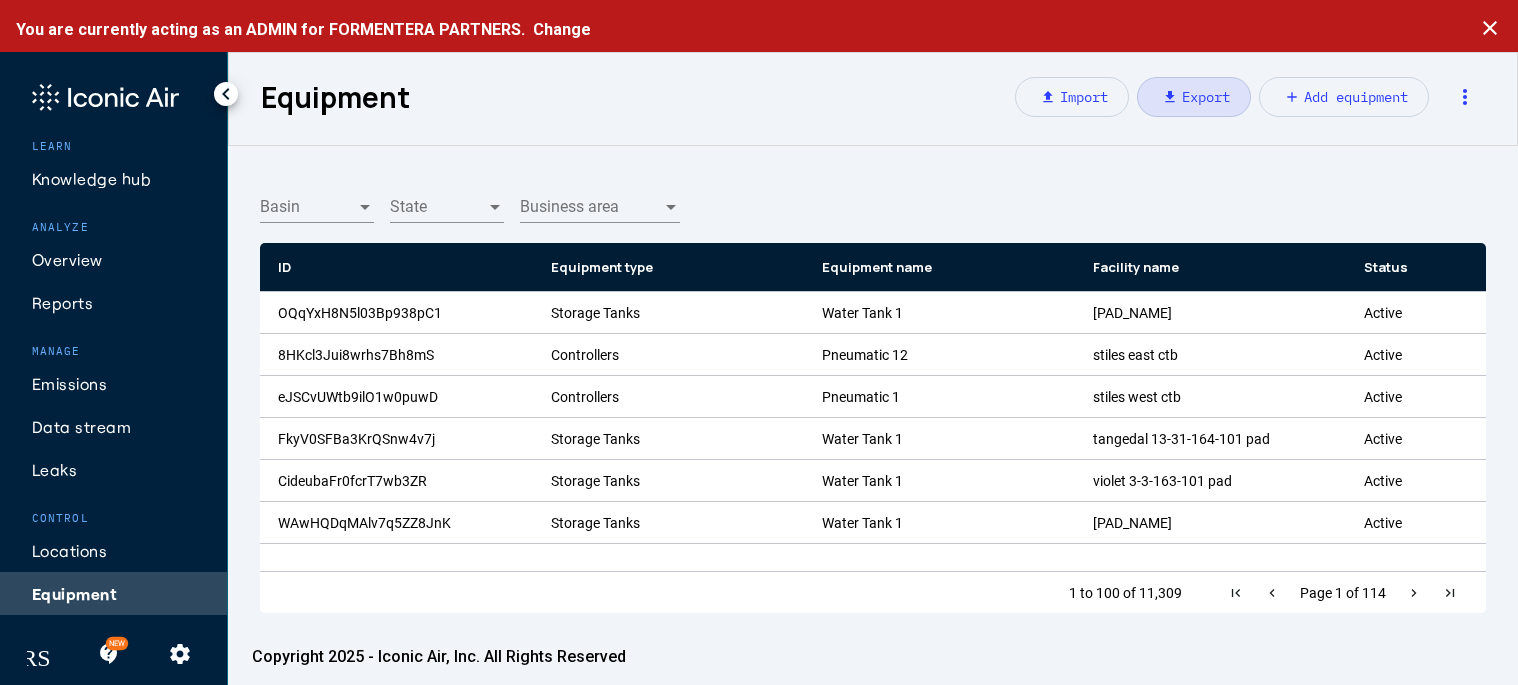 click on "download   Export" 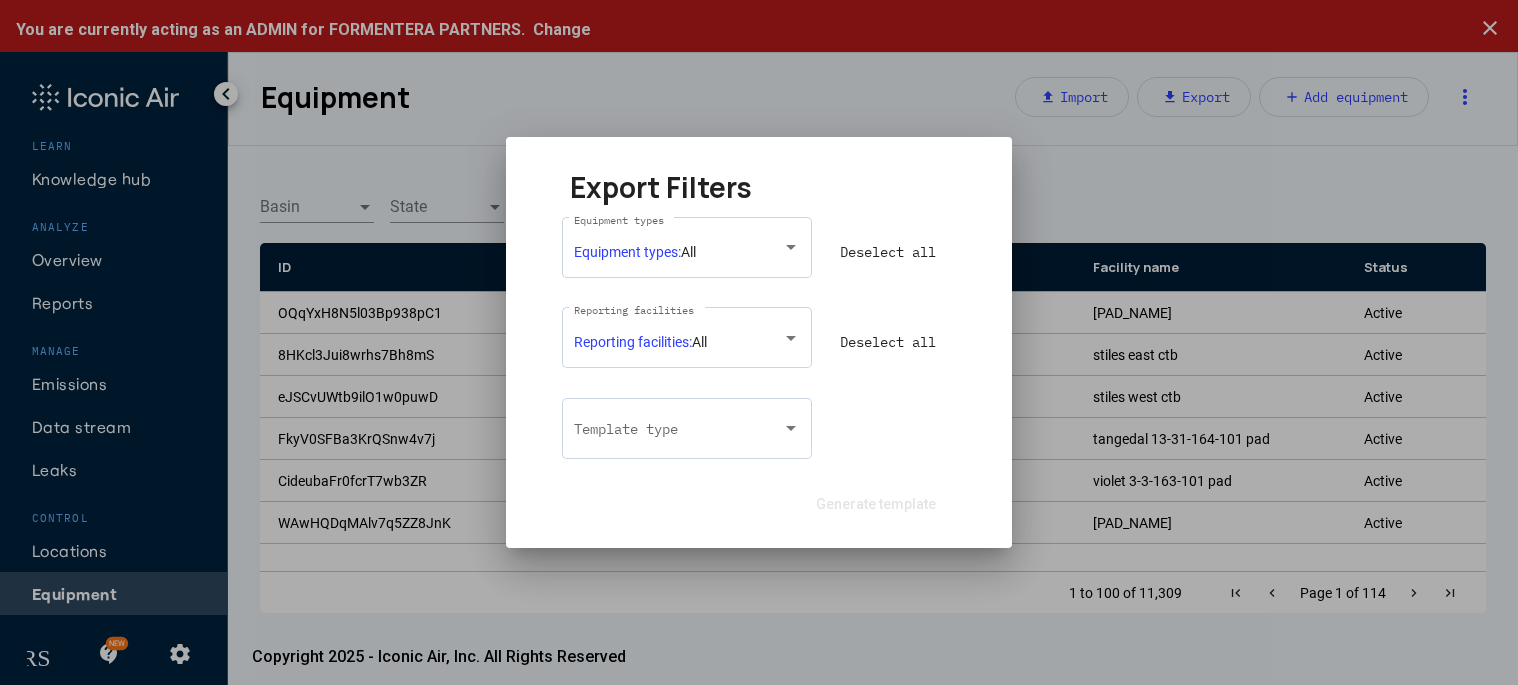 click on "Deselect all" at bounding box center (888, 252) 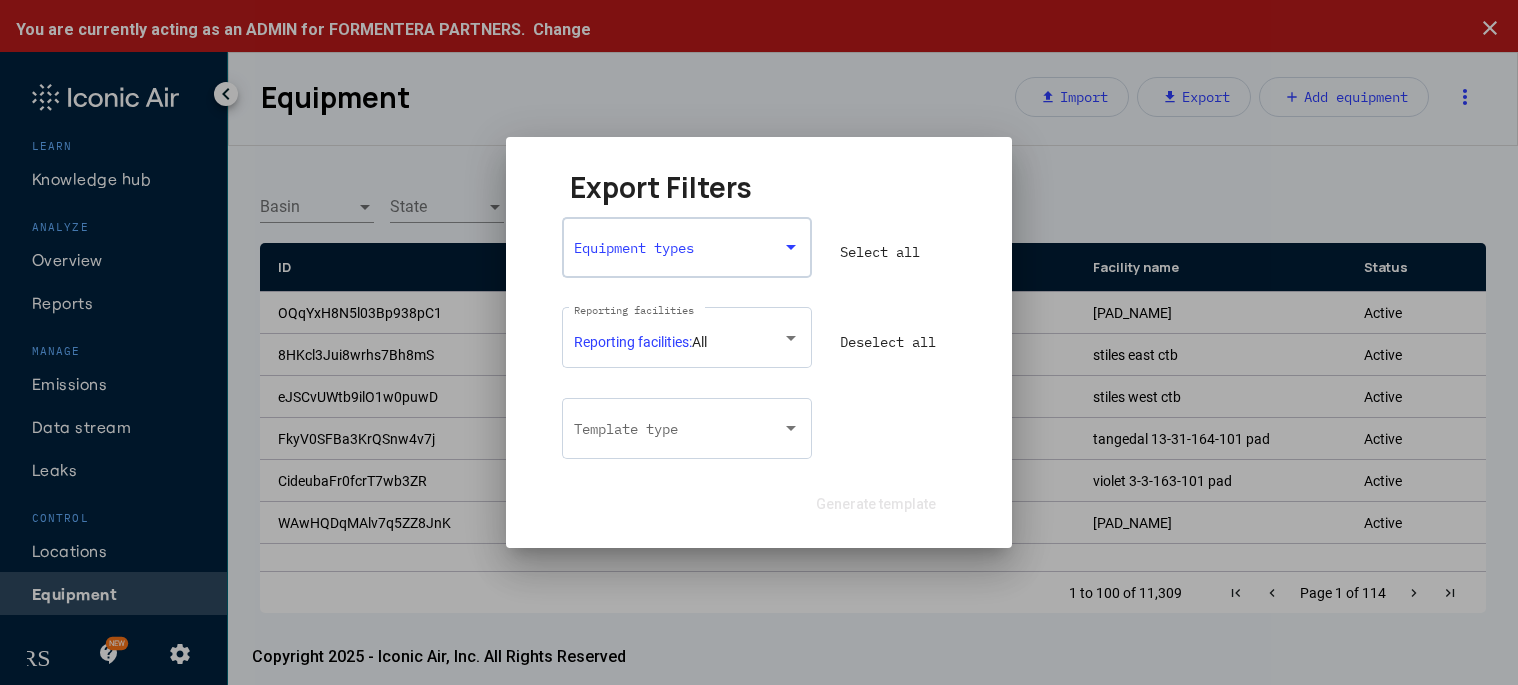 click at bounding box center (687, 252) 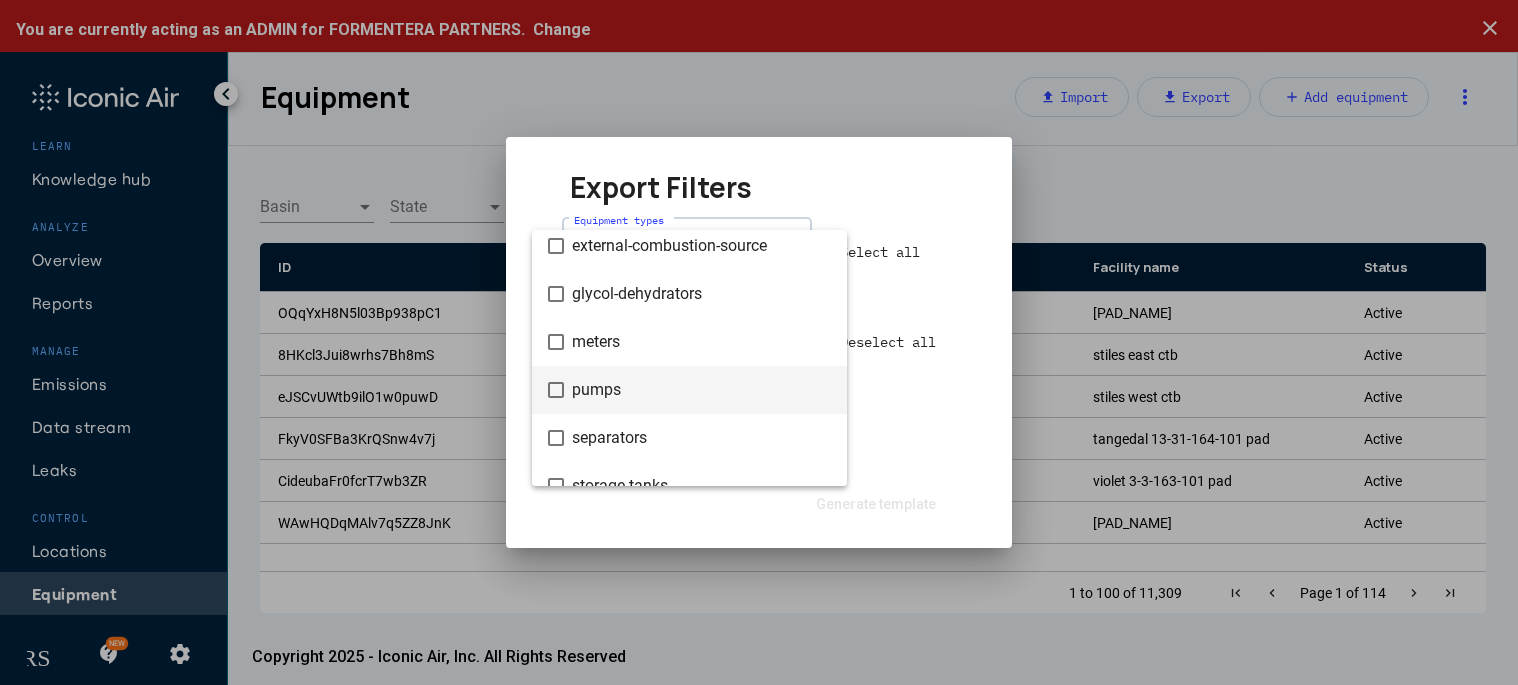 scroll, scrollTop: 272, scrollLeft: 0, axis: vertical 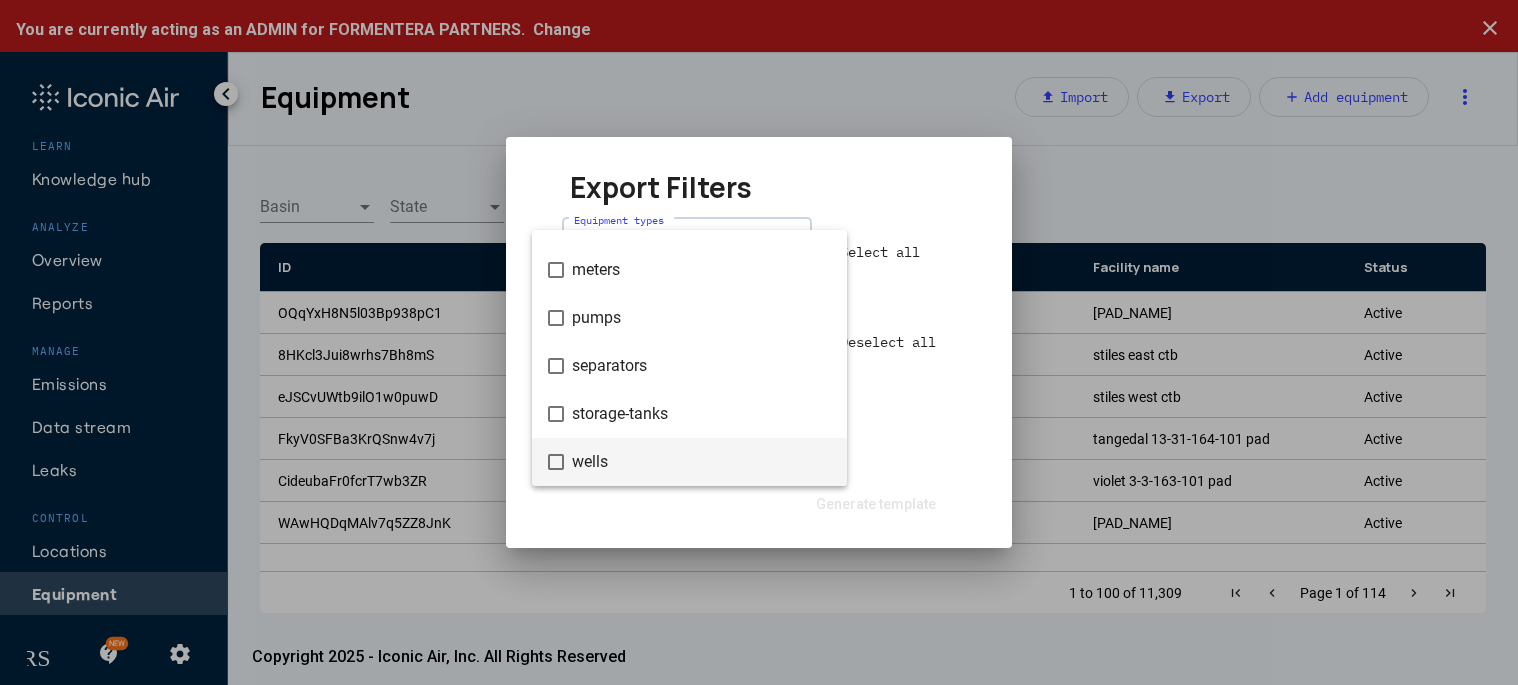 click on "wells" at bounding box center [701, 462] 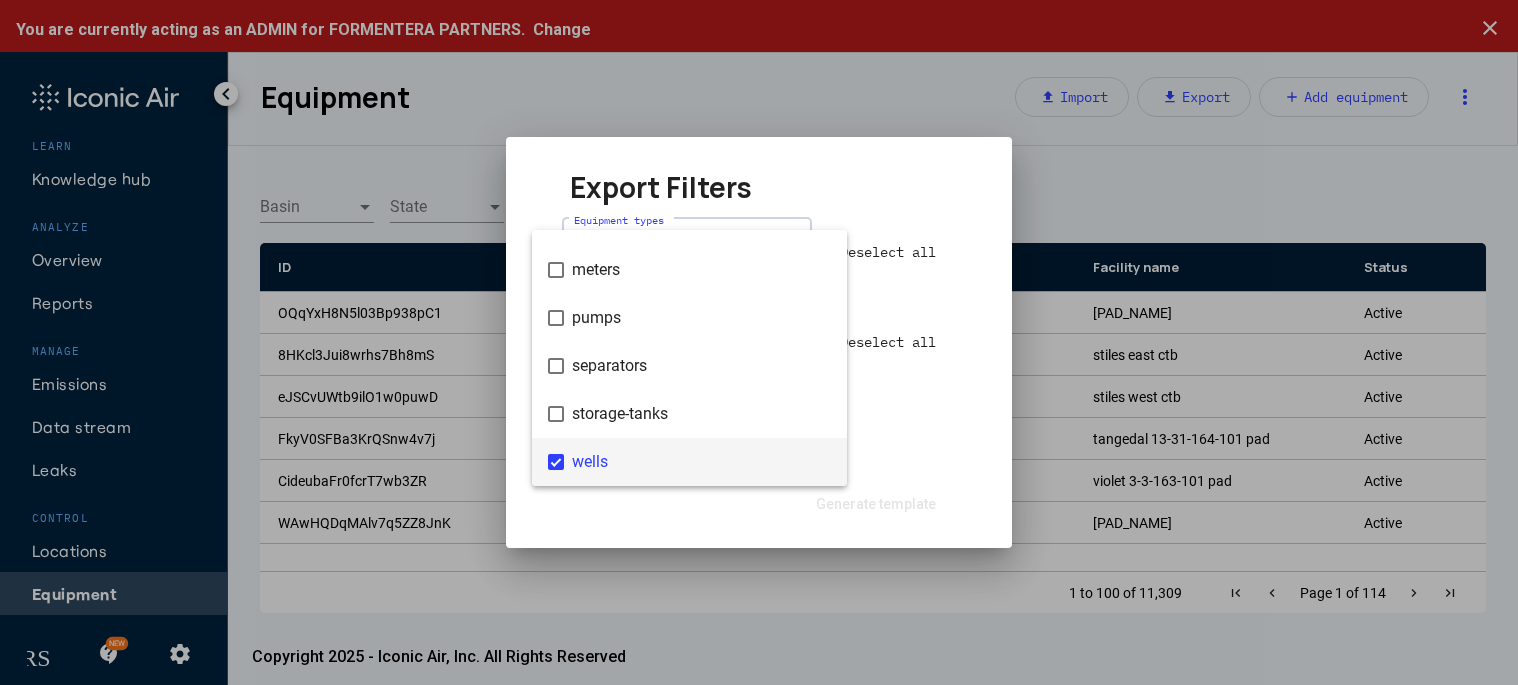 click at bounding box center [759, 342] 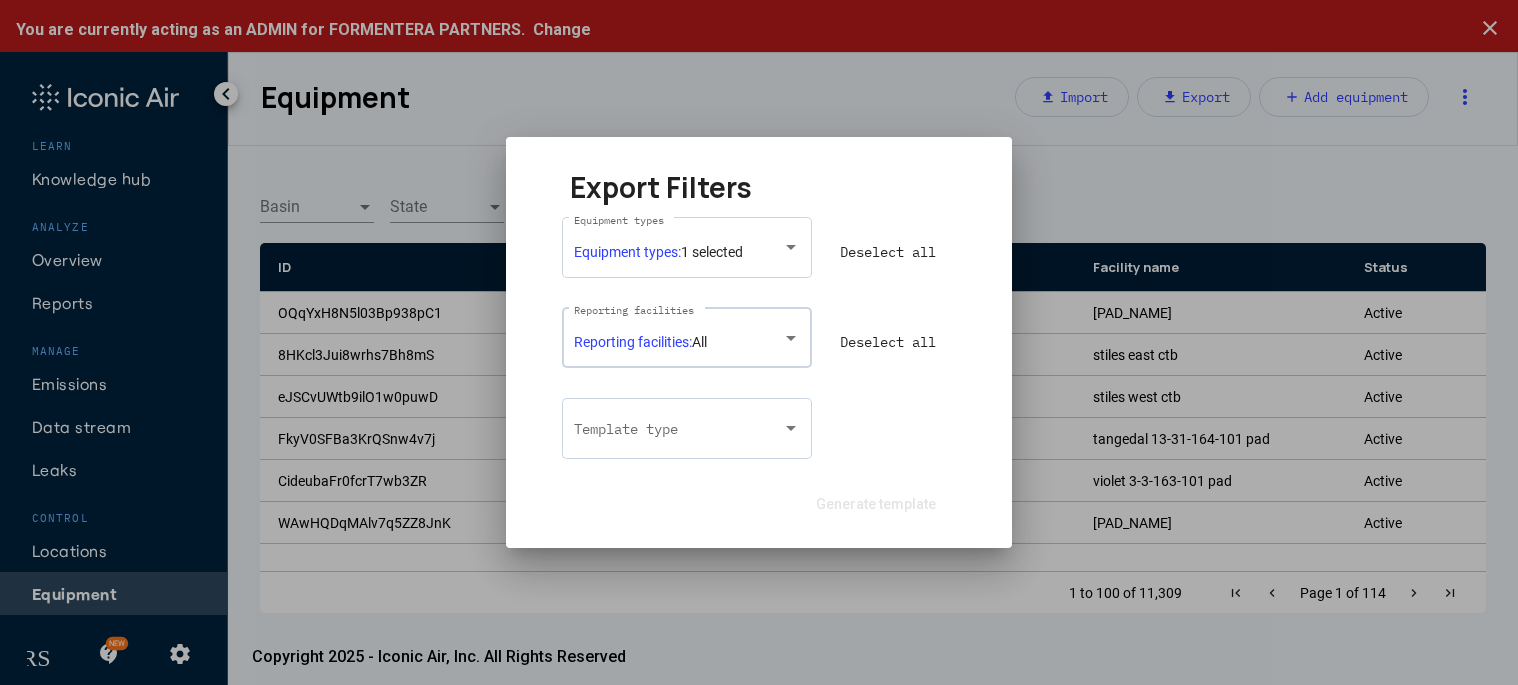 click at bounding box center [792, 338] 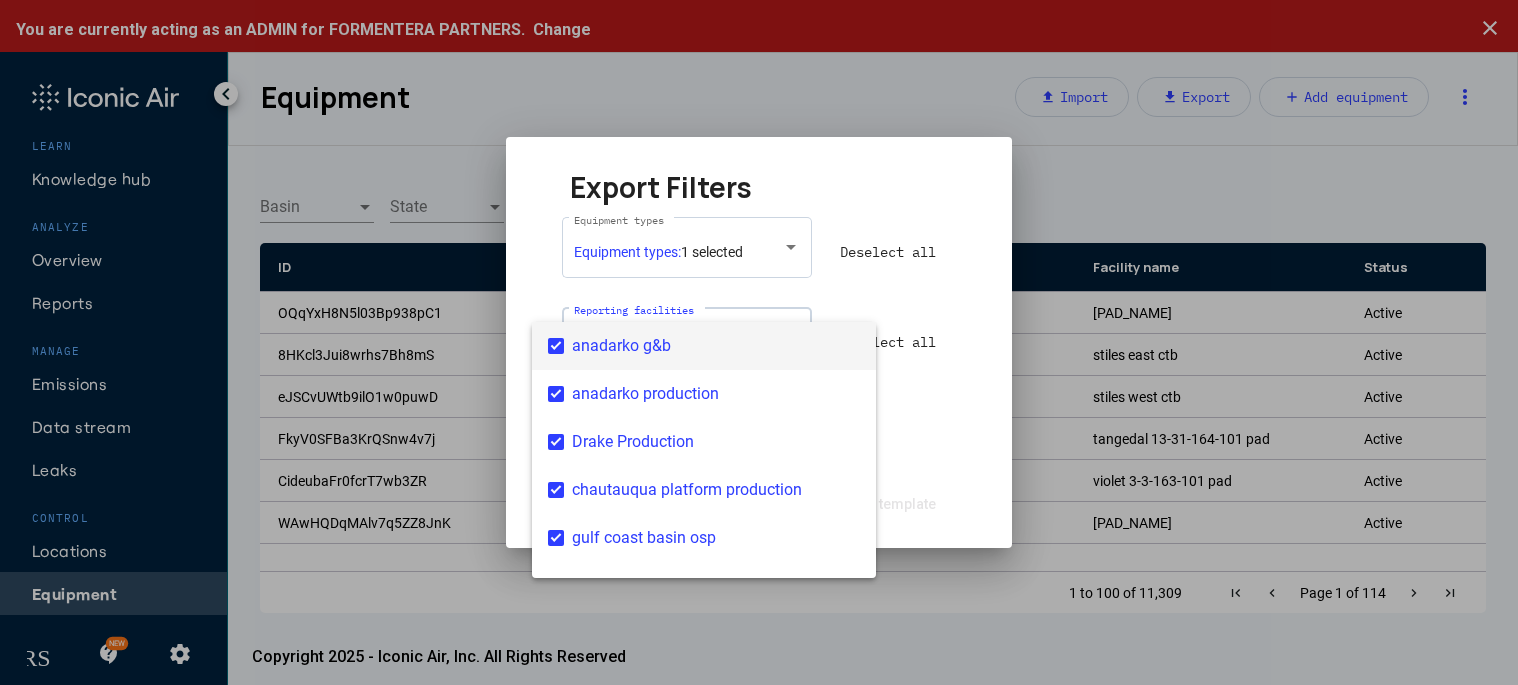 click at bounding box center [759, 342] 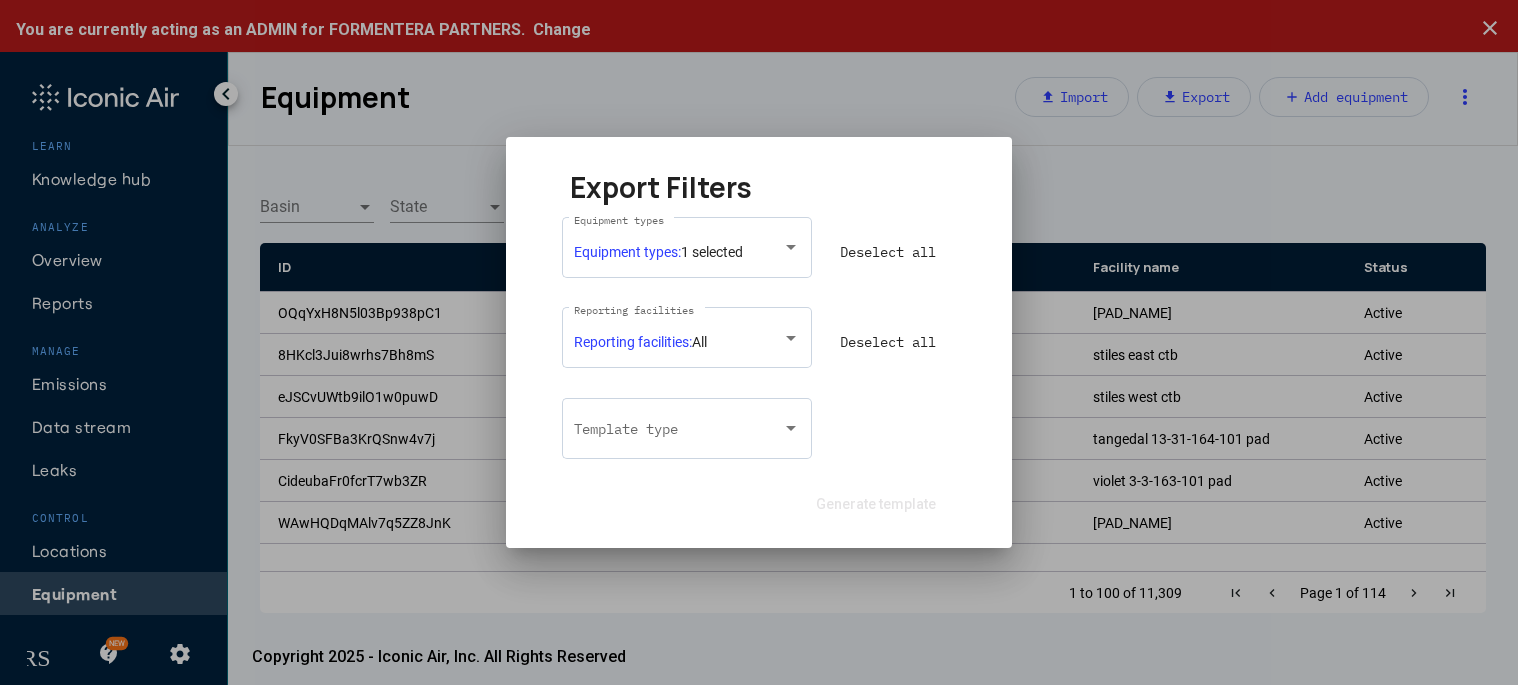 click on "Deselect all" at bounding box center (888, 342) 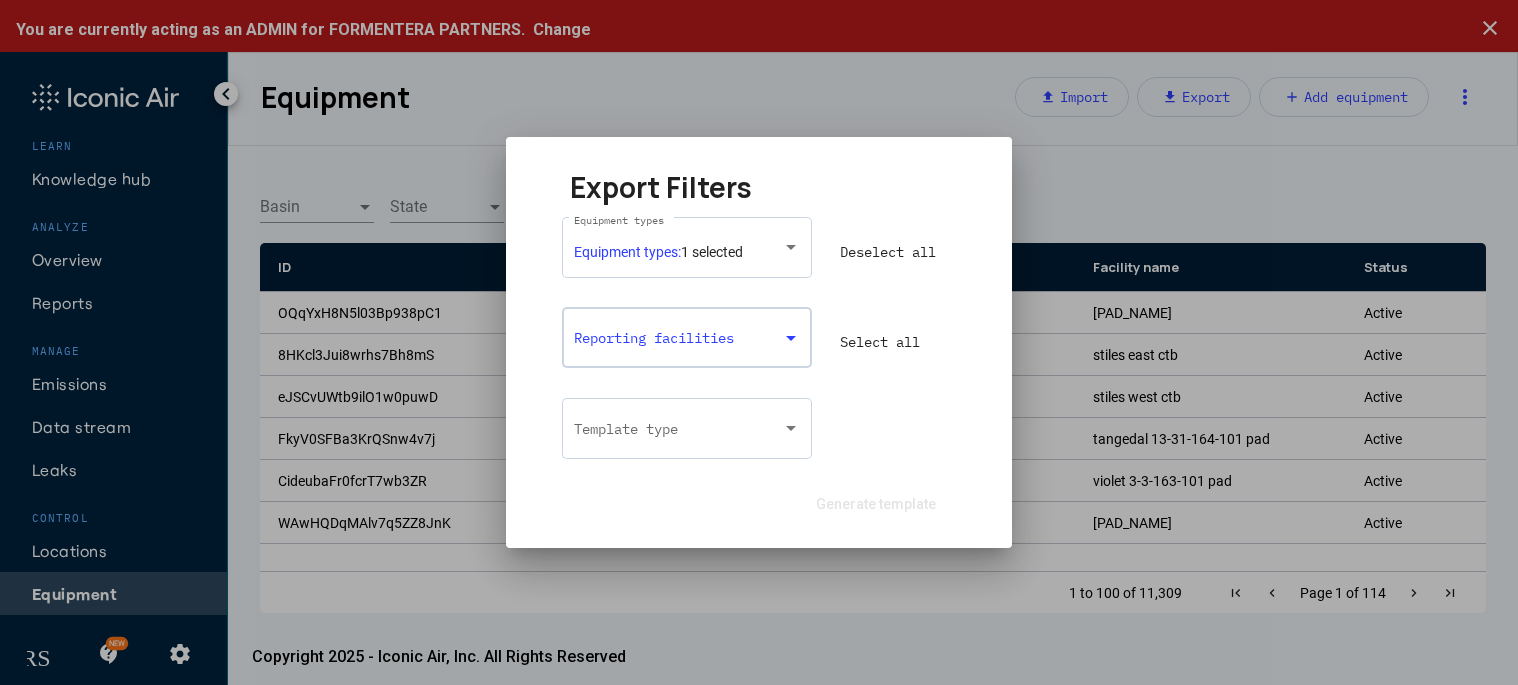 click at bounding box center (792, 338) 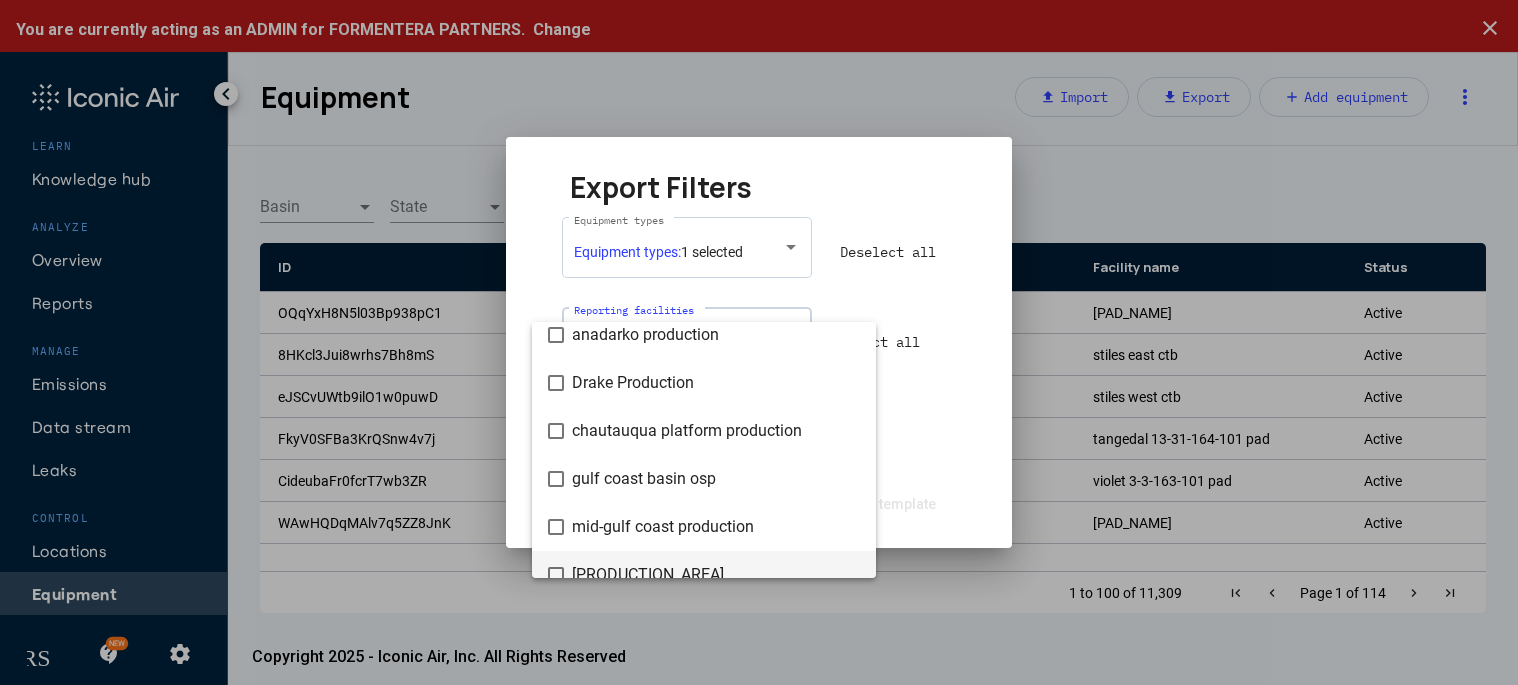 scroll, scrollTop: 28, scrollLeft: 0, axis: vertical 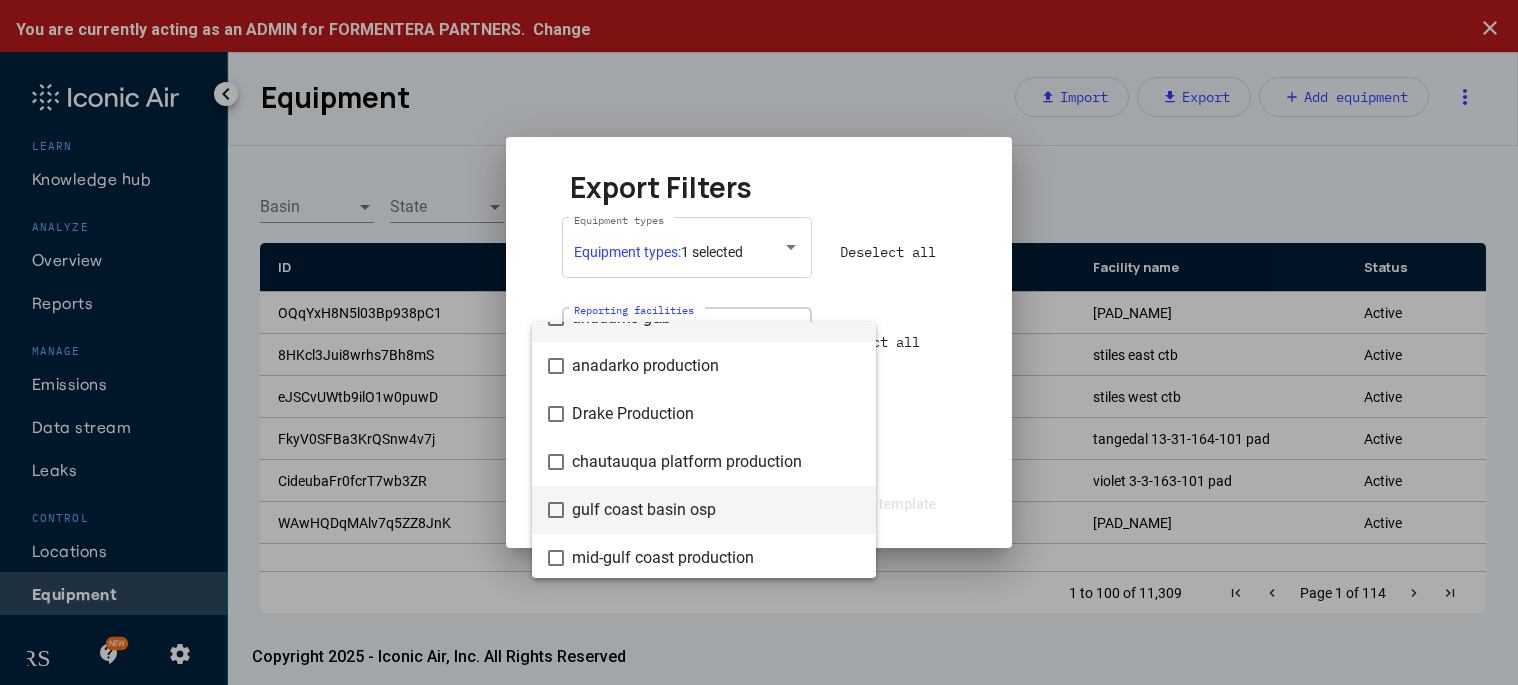 click on "gulf coast basin osp" at bounding box center [716, 510] 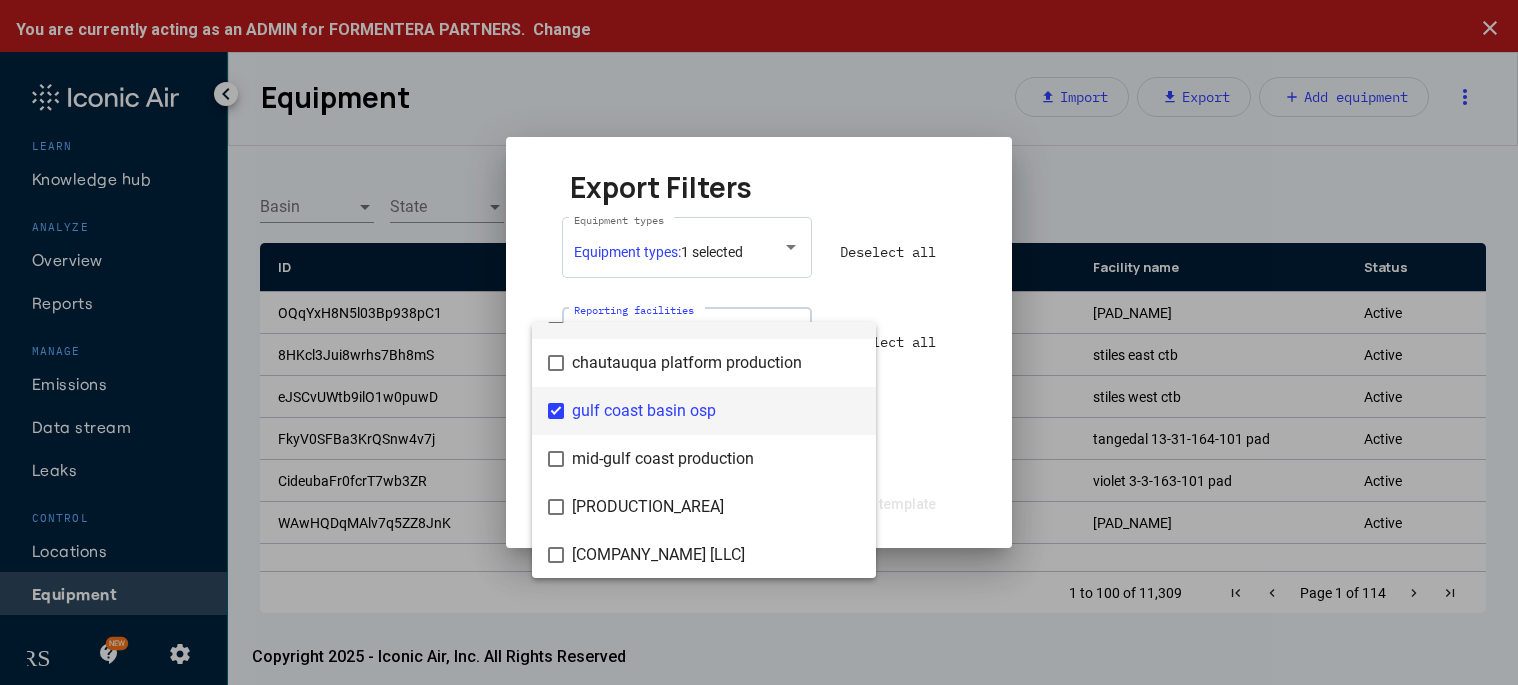 scroll, scrollTop: 128, scrollLeft: 0, axis: vertical 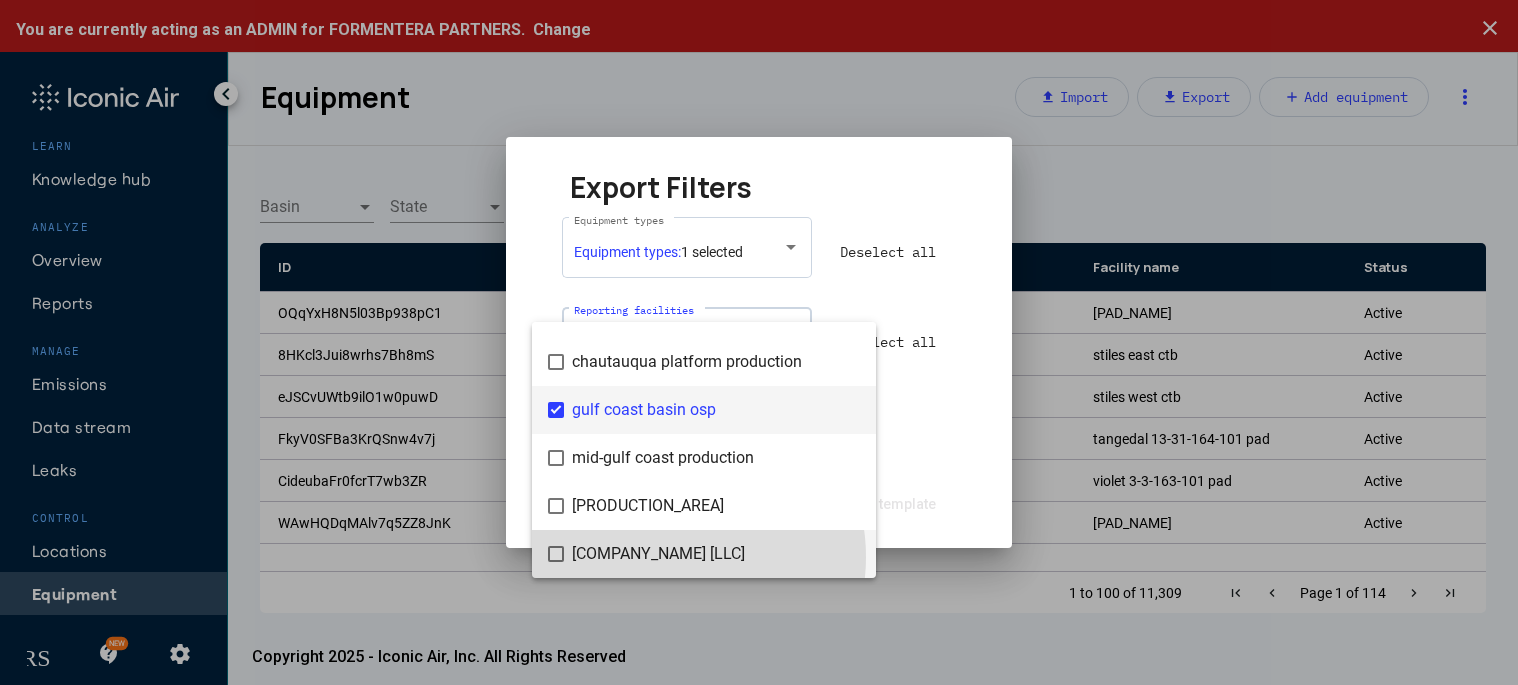 click on "formentera operations llc" at bounding box center [716, 554] 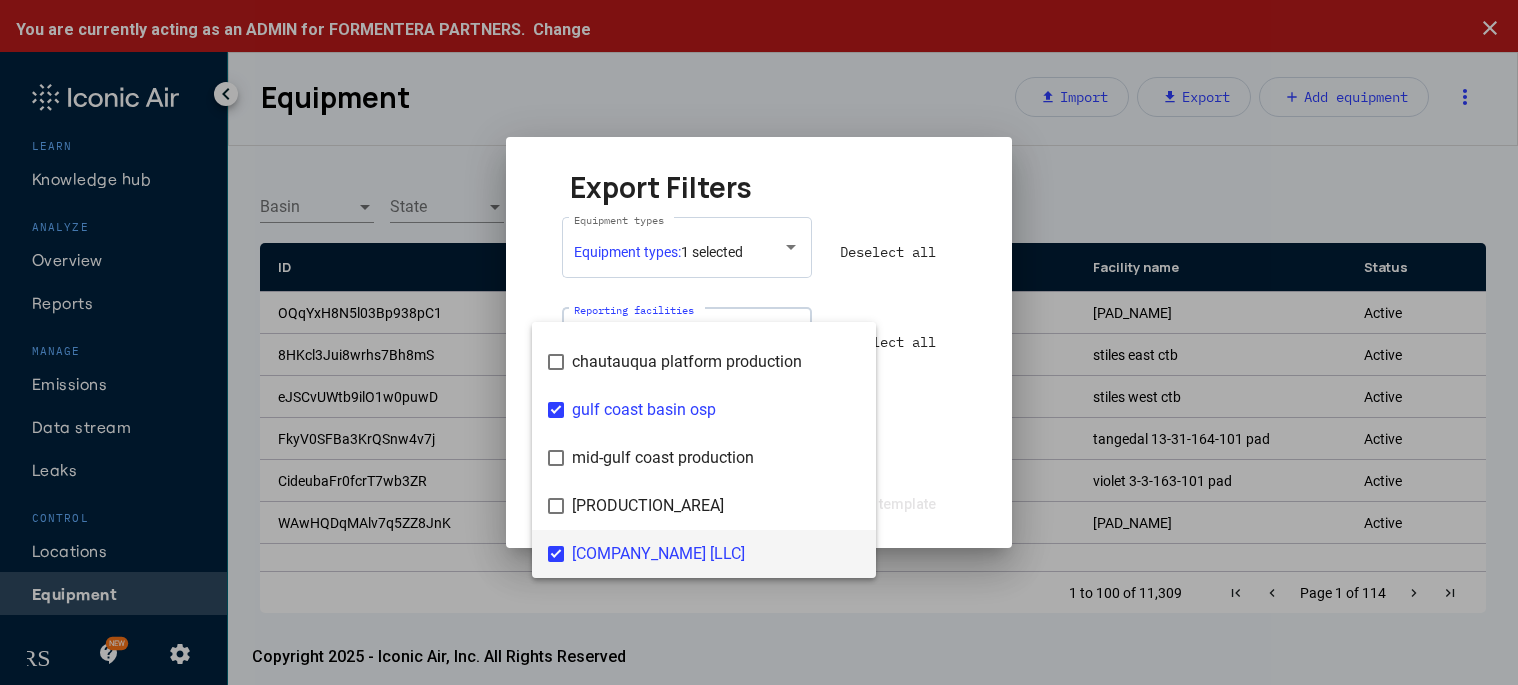 click at bounding box center (759, 342) 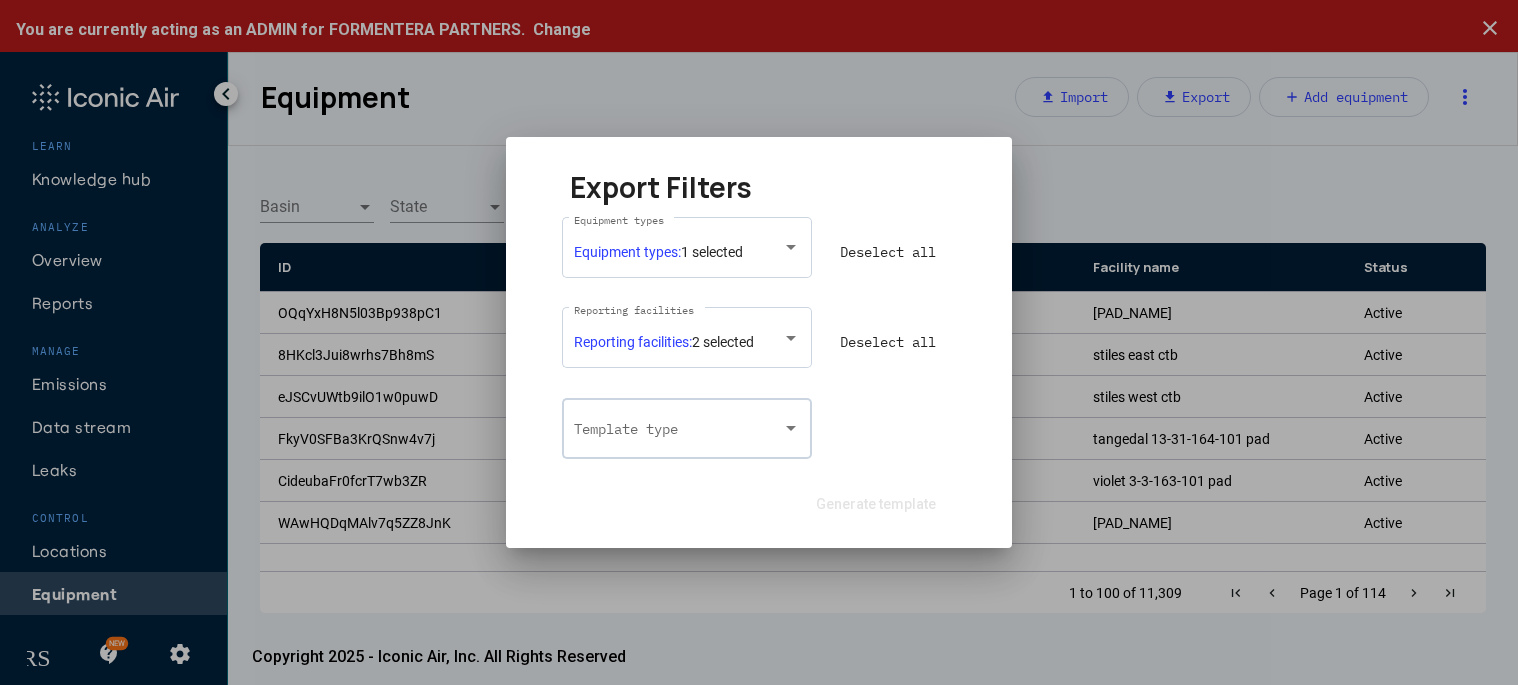 click at bounding box center (679, 433) 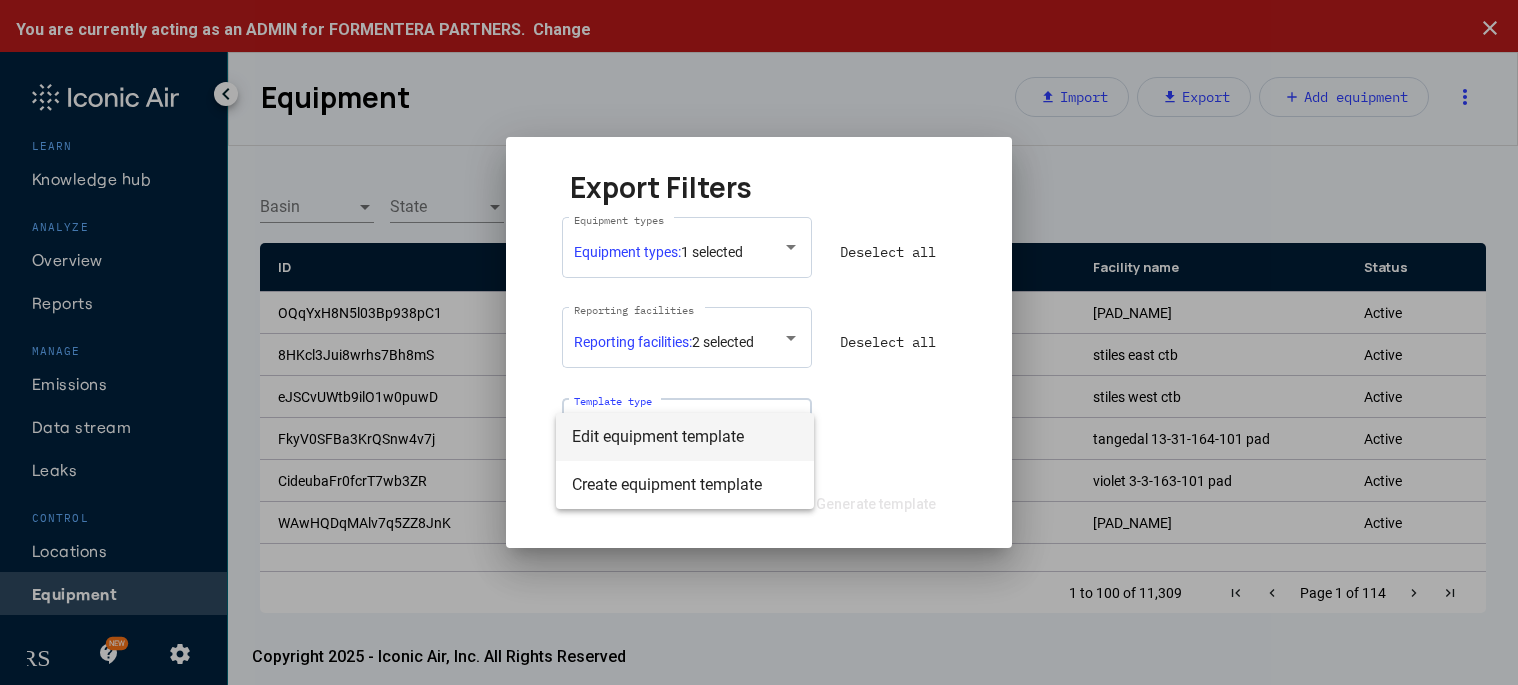 click on "Edit equipment template" at bounding box center (685, 437) 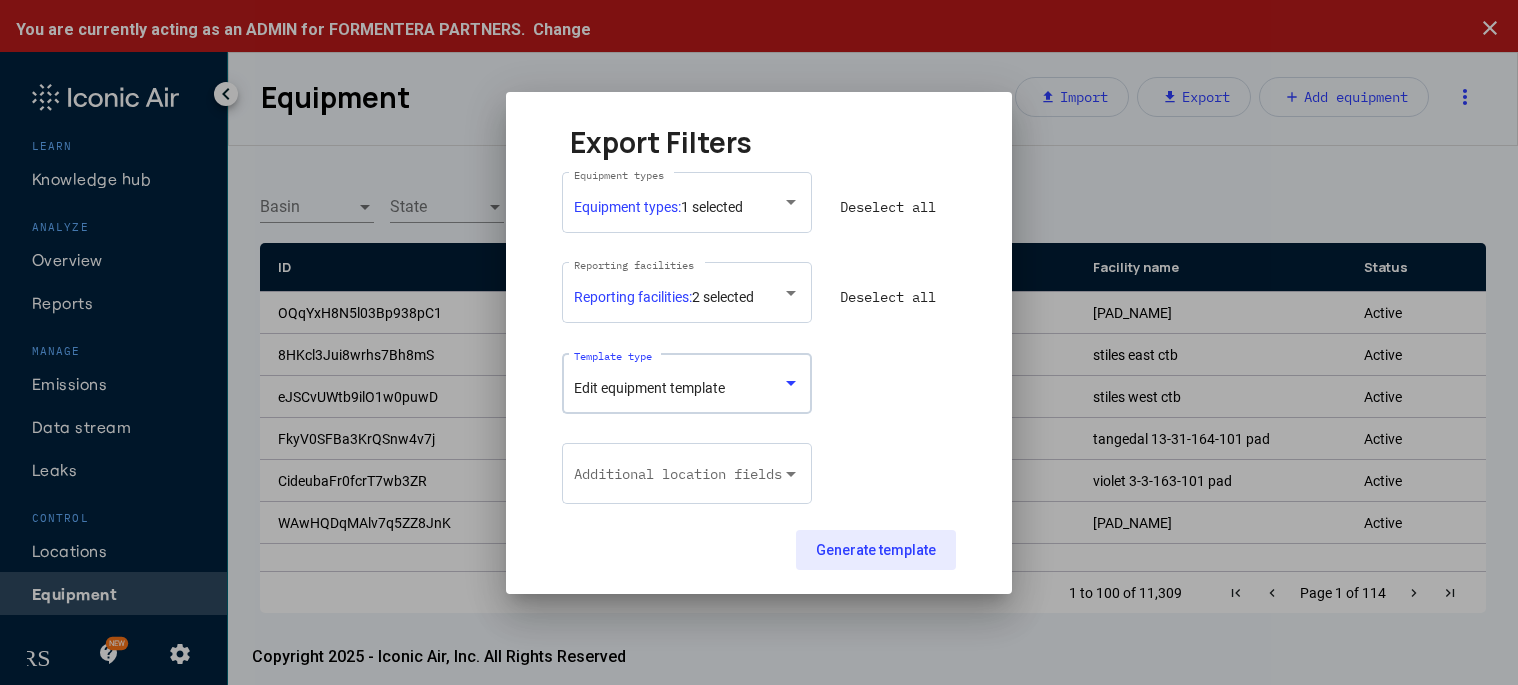click on "Generate template" at bounding box center (876, 550) 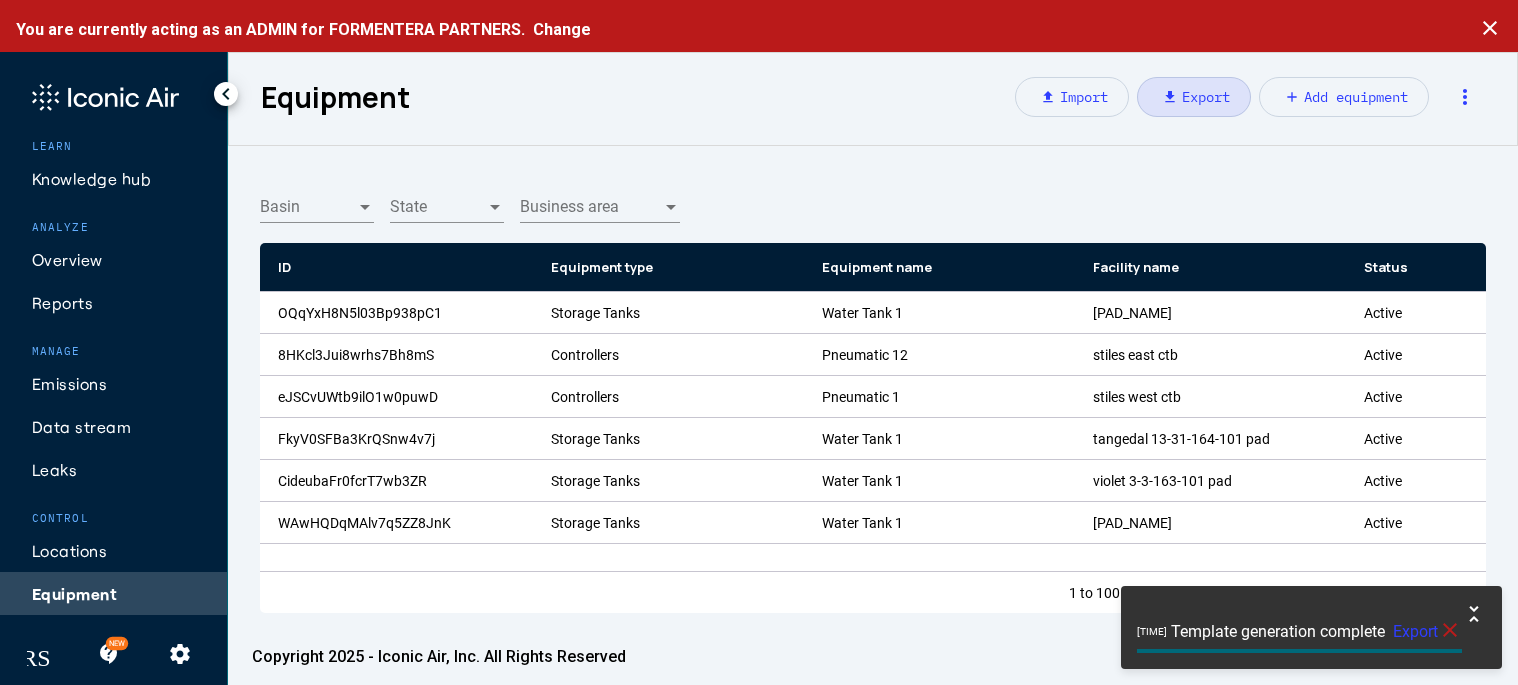 click on "Export" 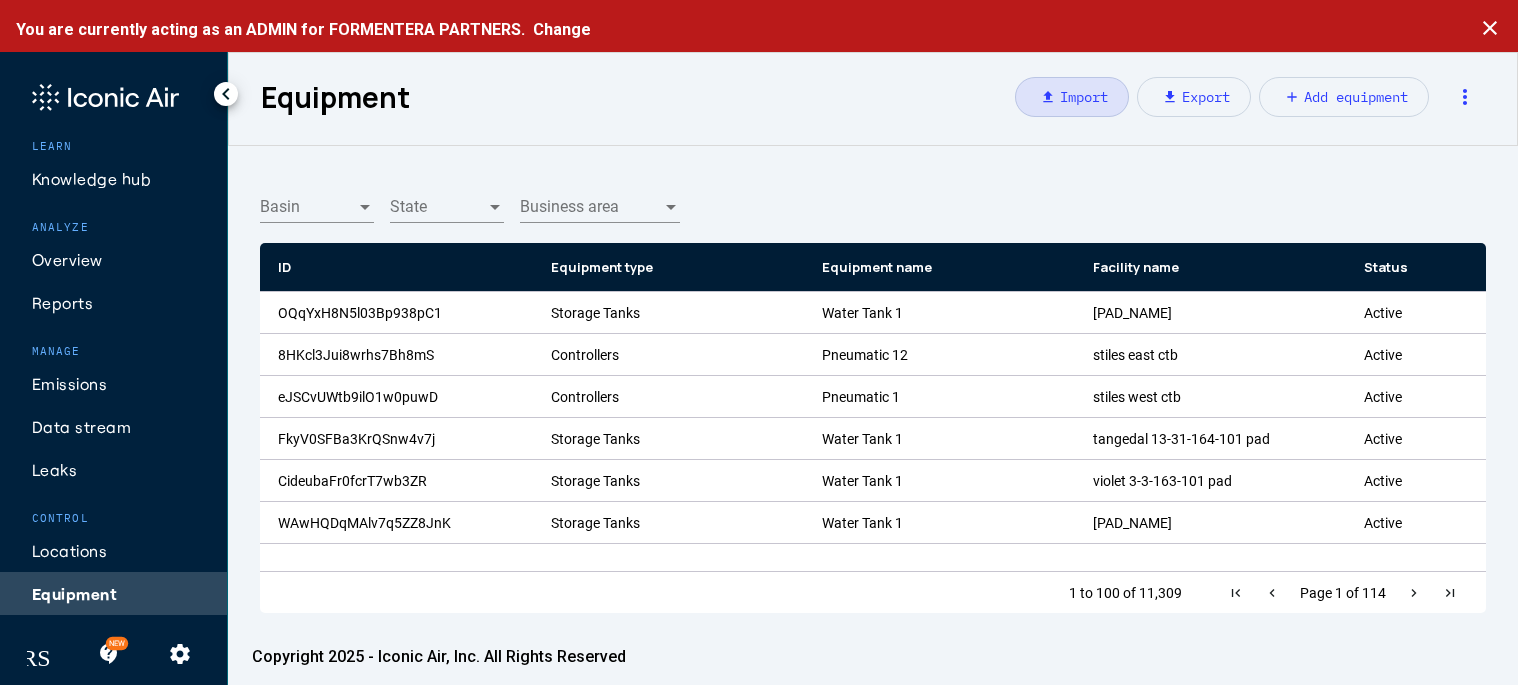 click on "upload" 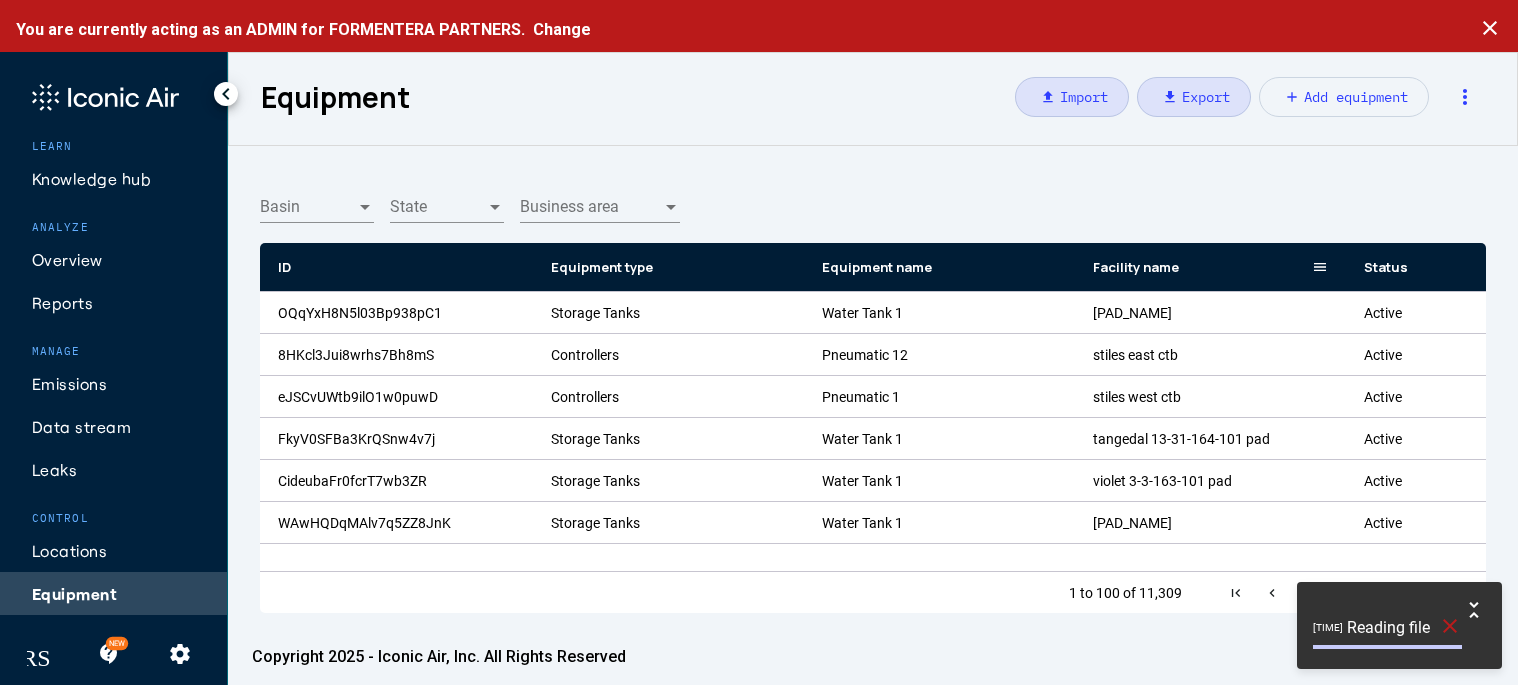 click on "download" 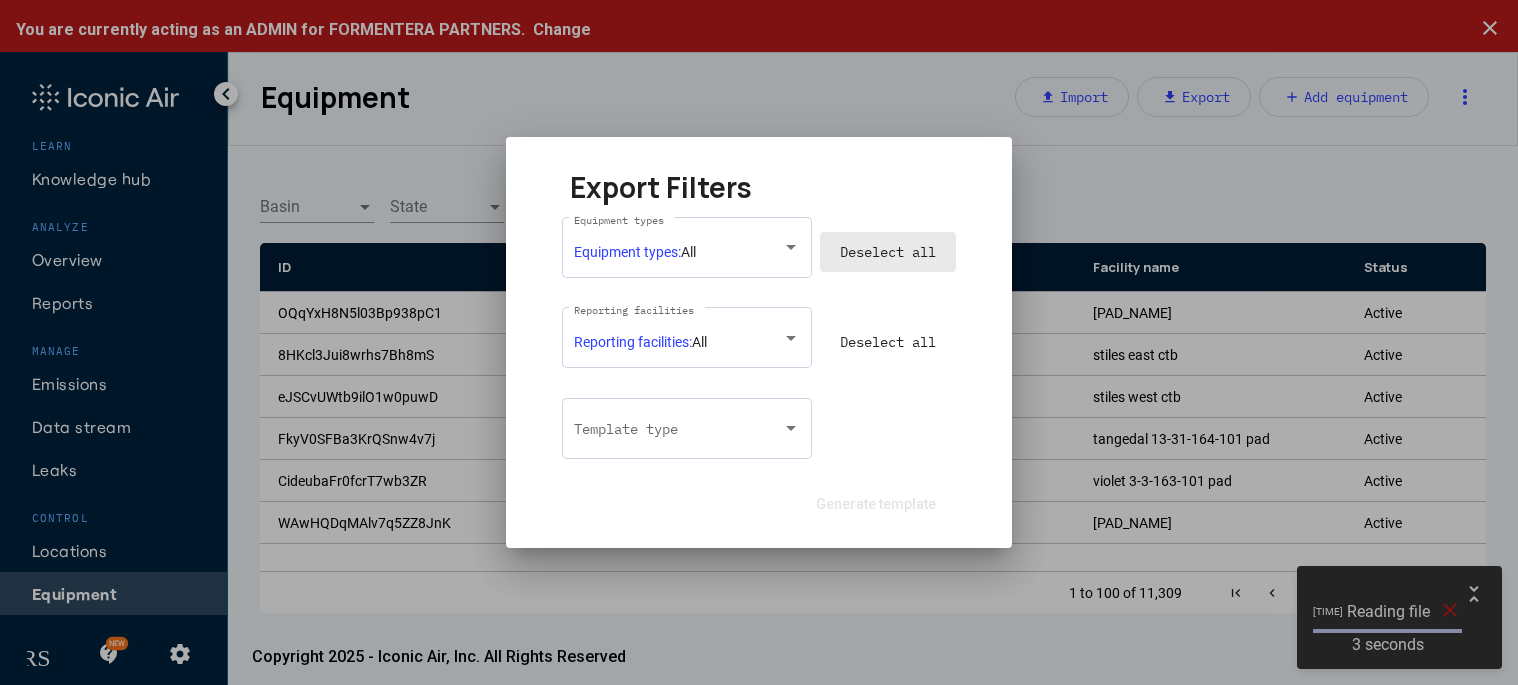 click on "Deselect all" at bounding box center (888, 252) 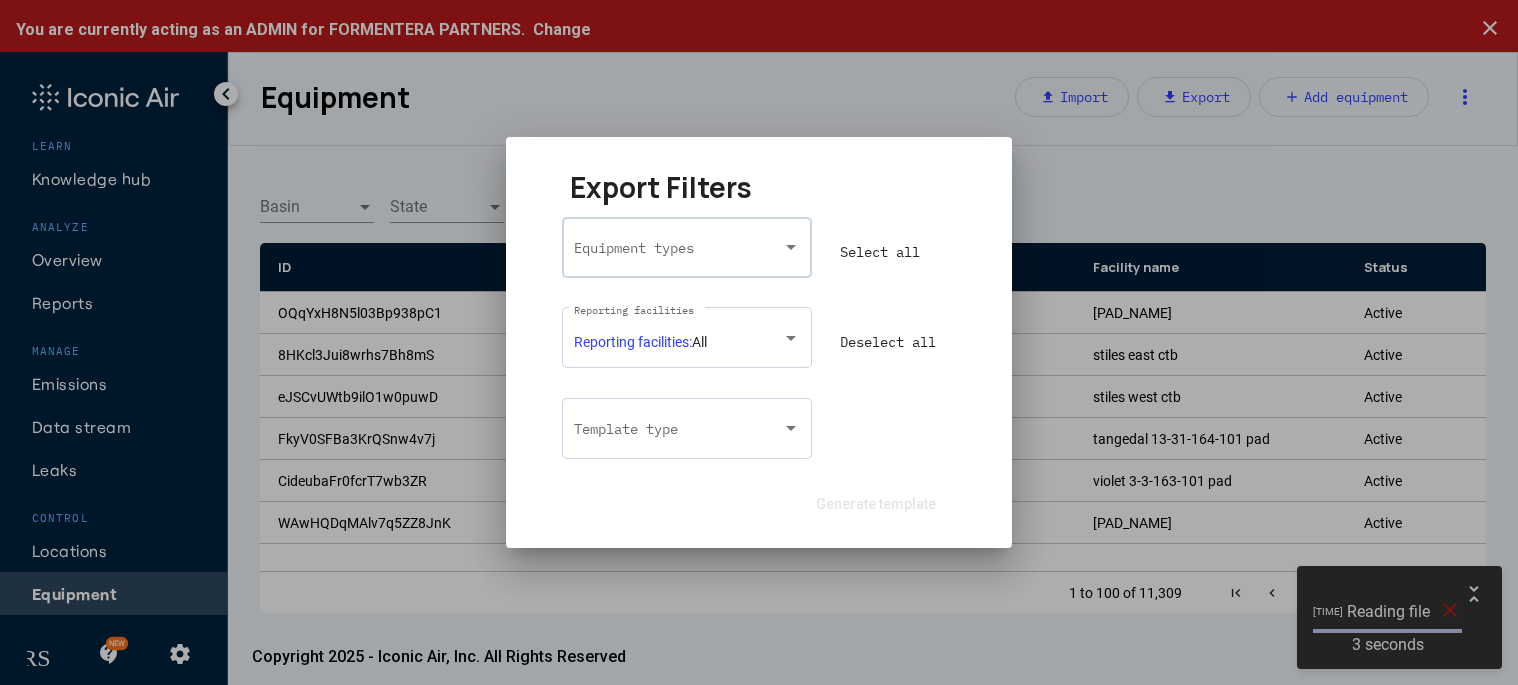 click on "Equipment types" at bounding box center (687, 245) 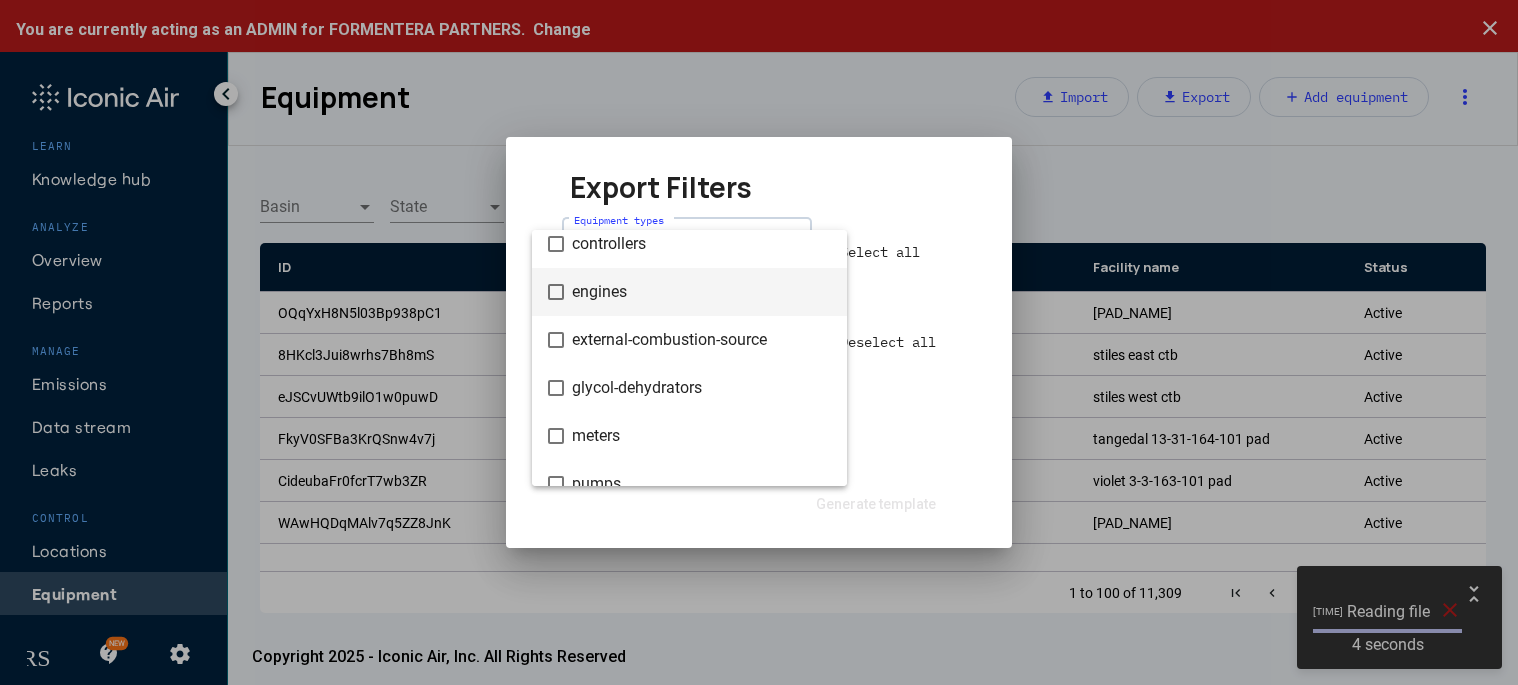 scroll, scrollTop: 272, scrollLeft: 0, axis: vertical 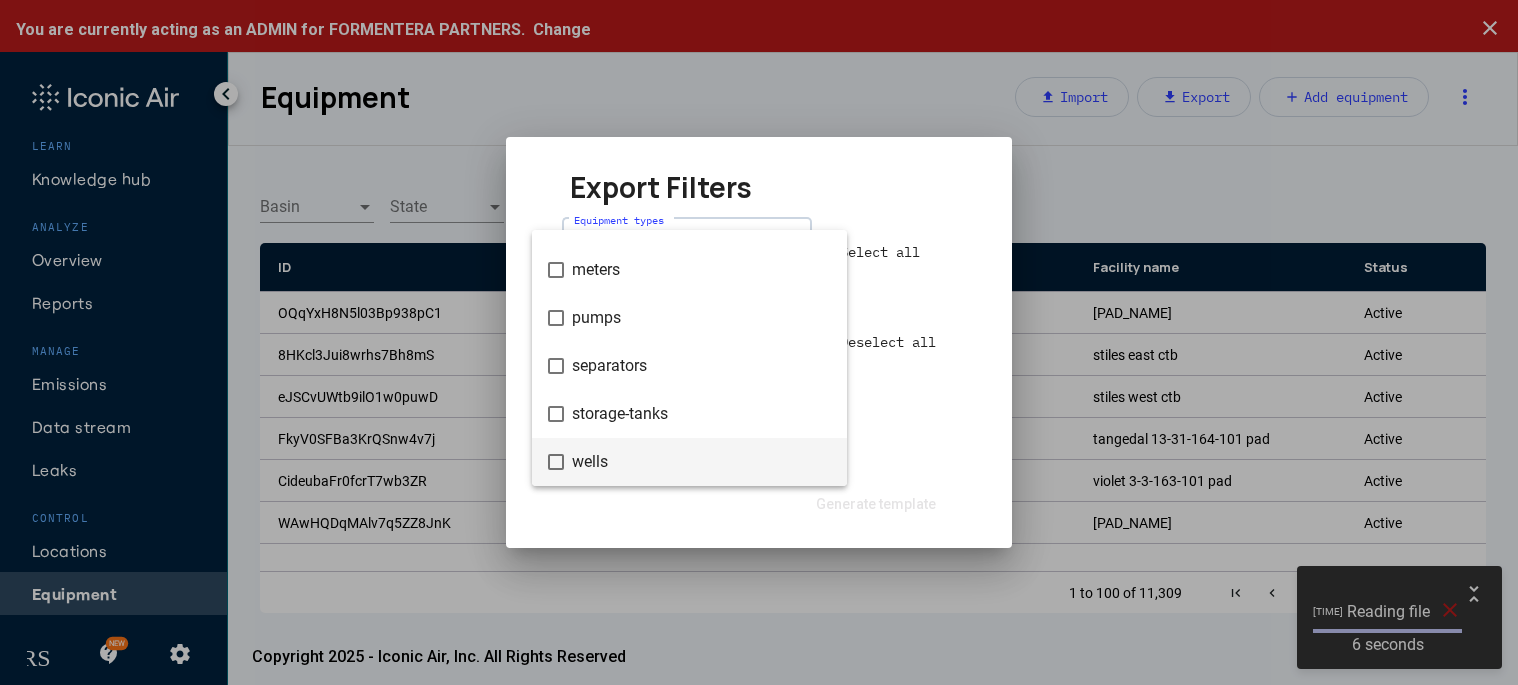 click on "wells" at bounding box center (701, 462) 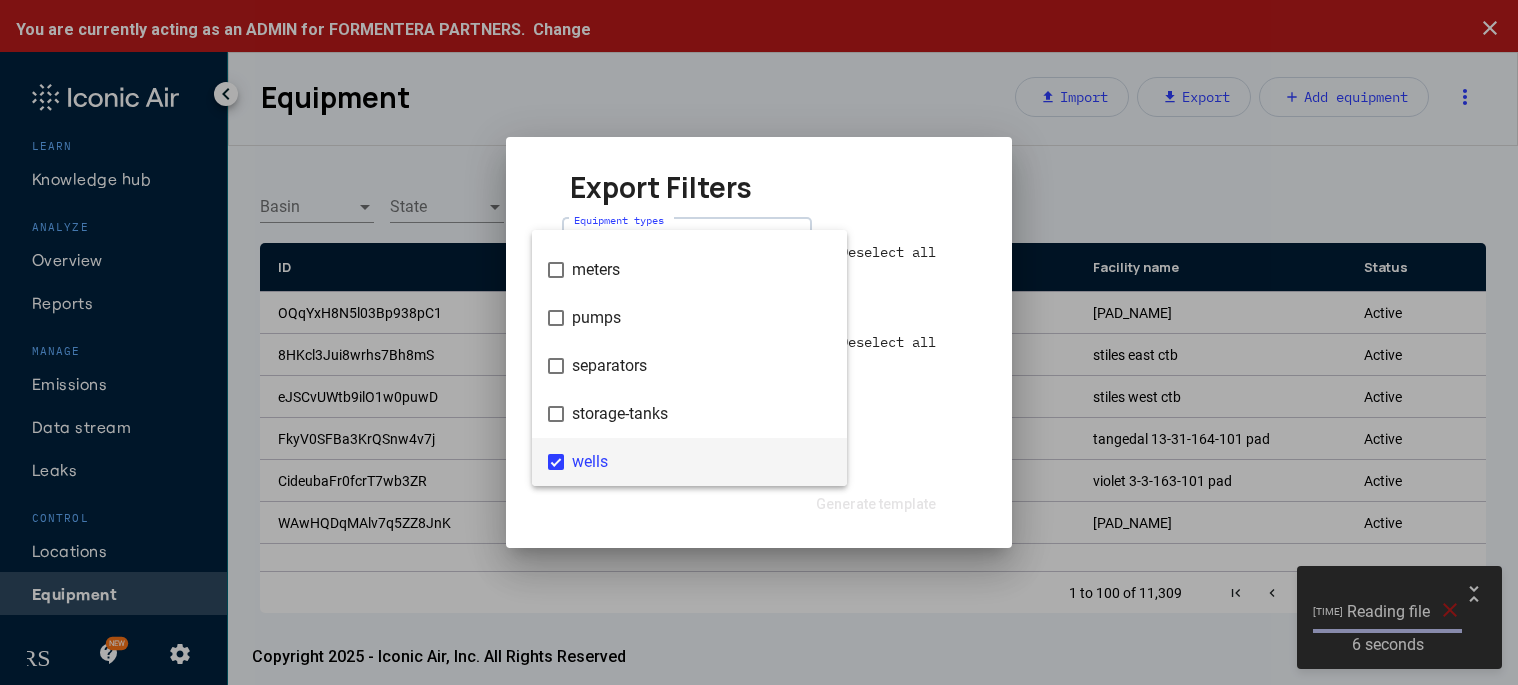 click at bounding box center (759, 342) 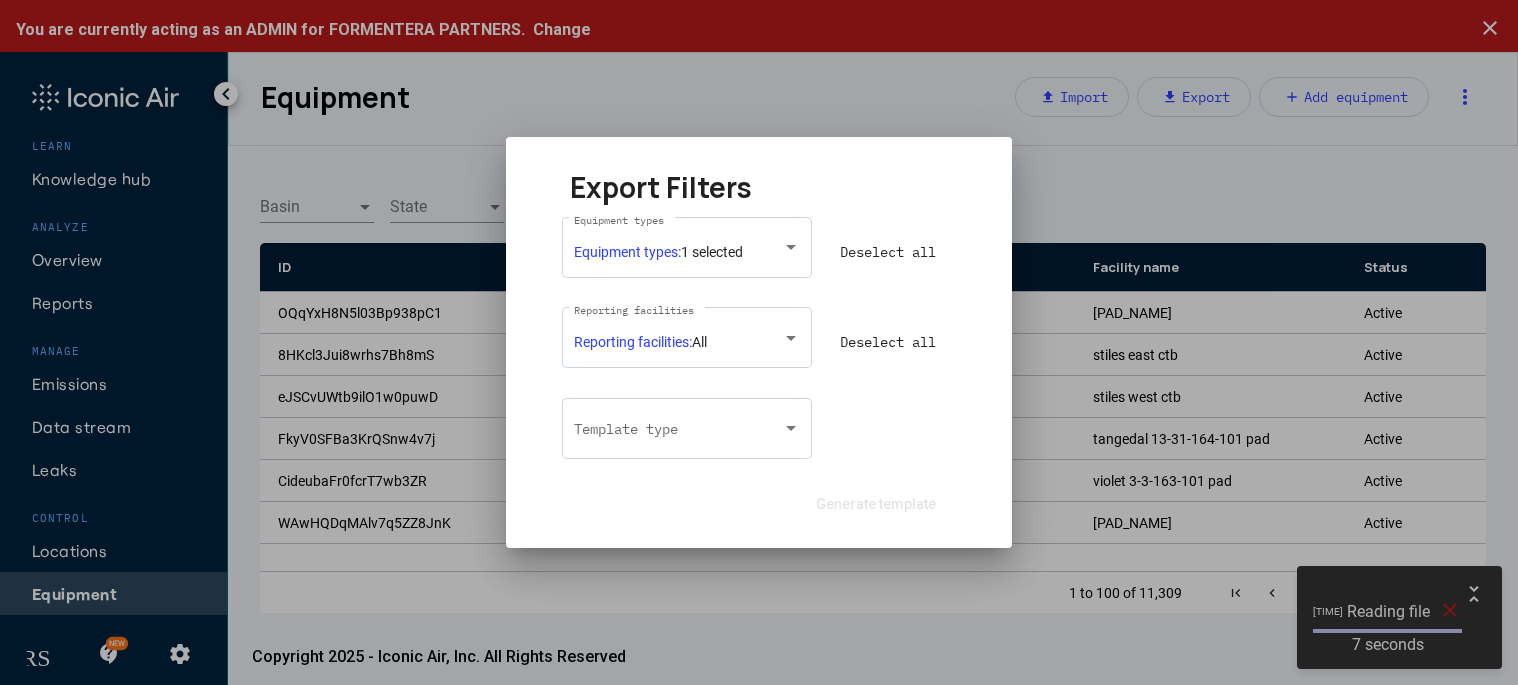drag, startPoint x: 880, startPoint y: 360, endPoint x: 869, endPoint y: 359, distance: 11.045361 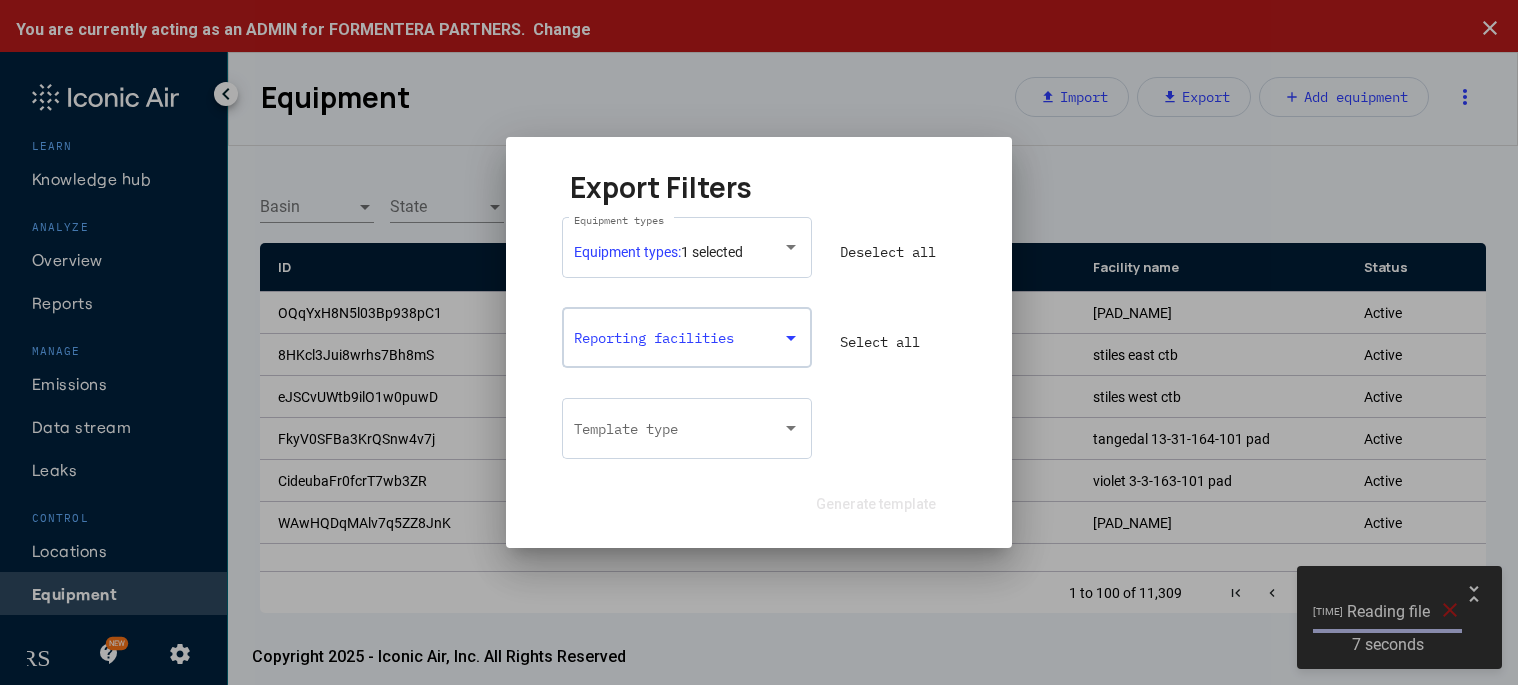 click at bounding box center [679, 342] 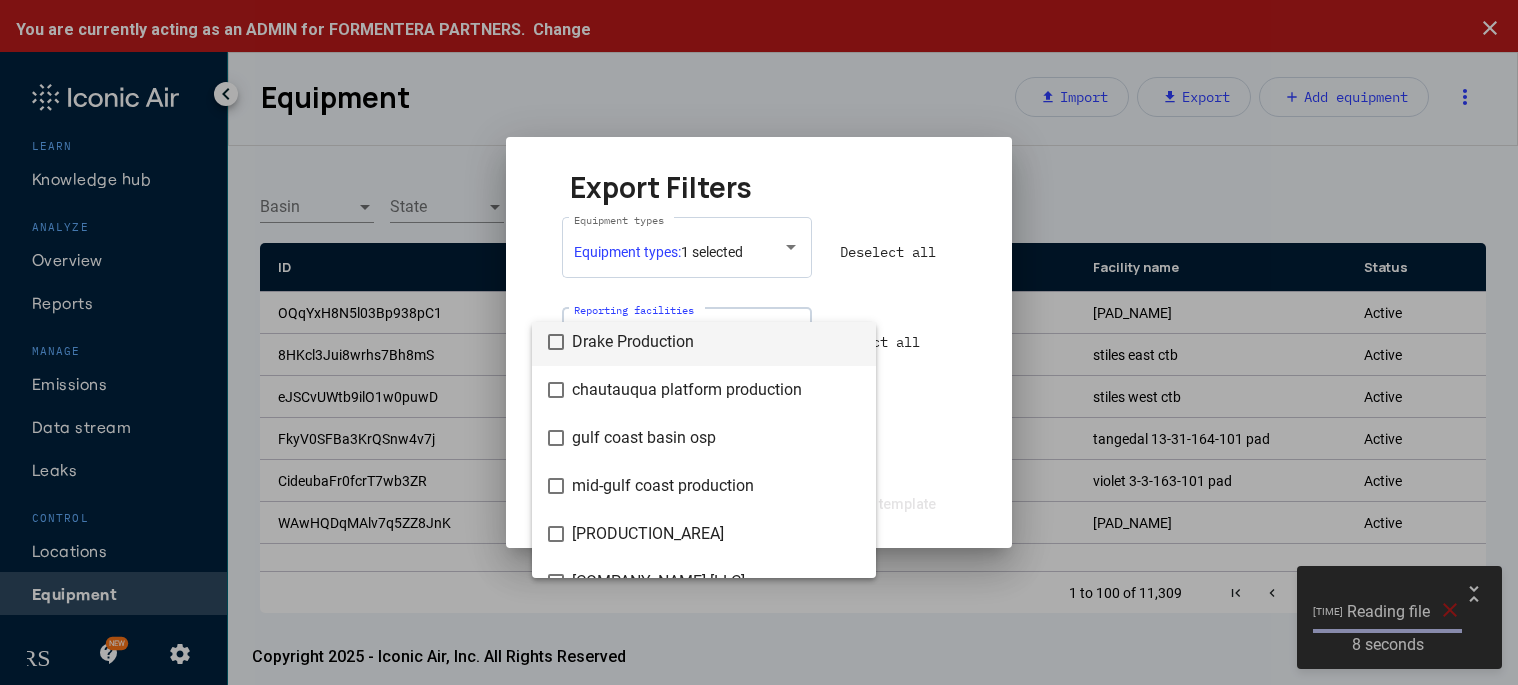 scroll, scrollTop: 128, scrollLeft: 0, axis: vertical 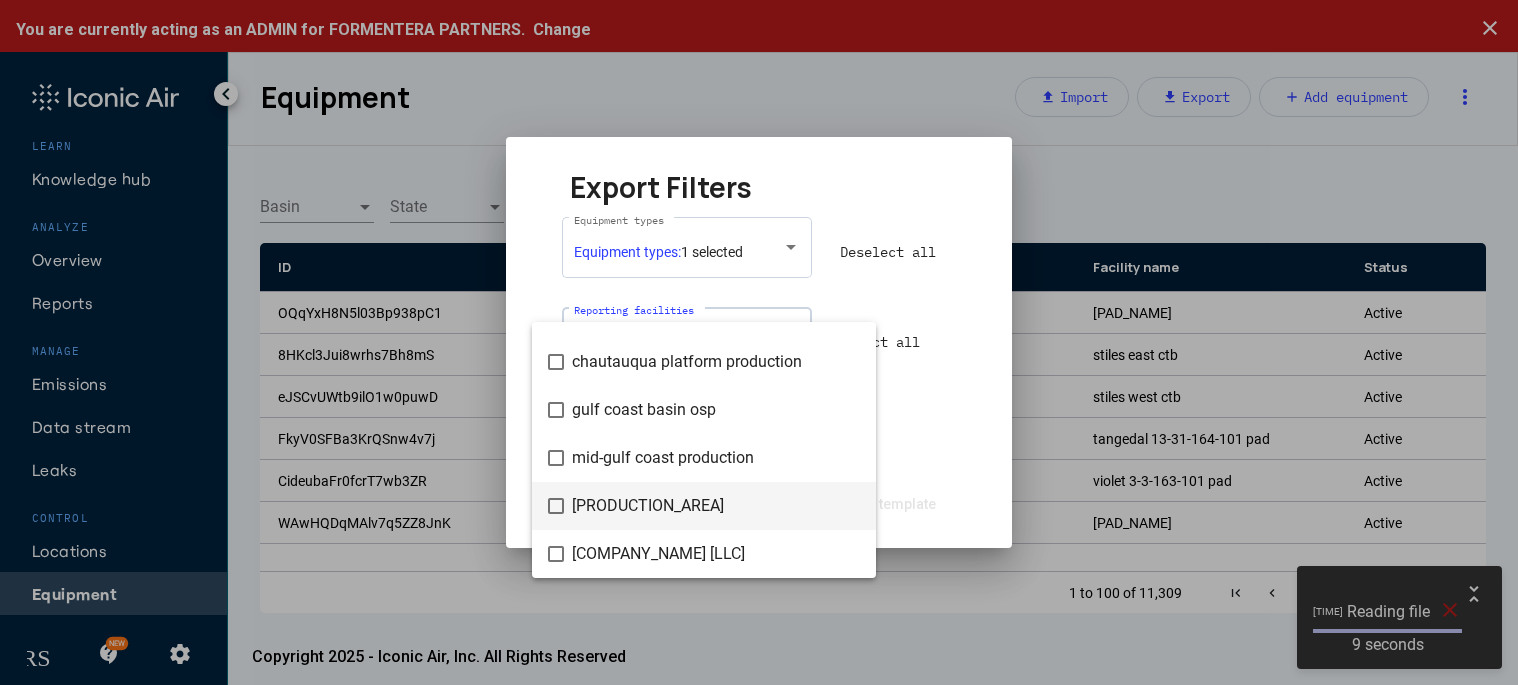 click on "permian production" at bounding box center (716, 506) 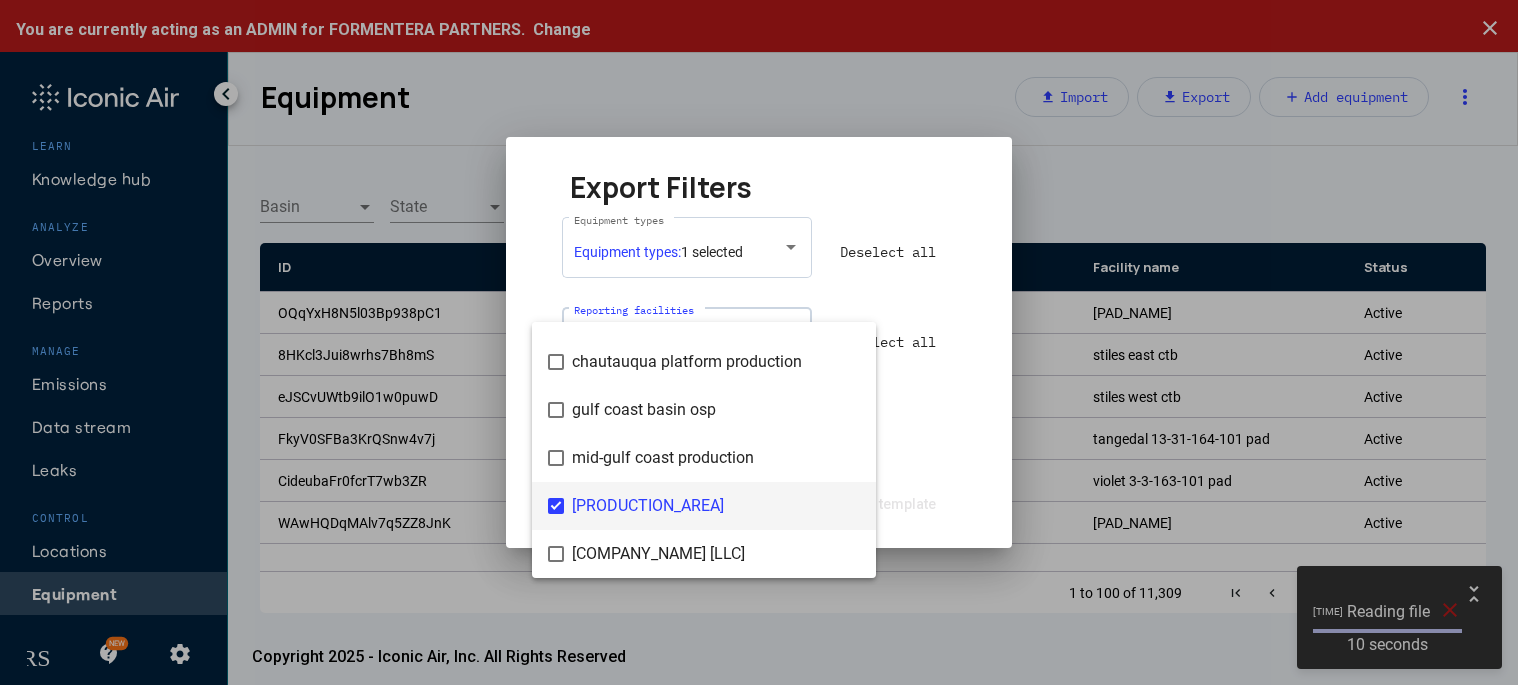 click at bounding box center [759, 342] 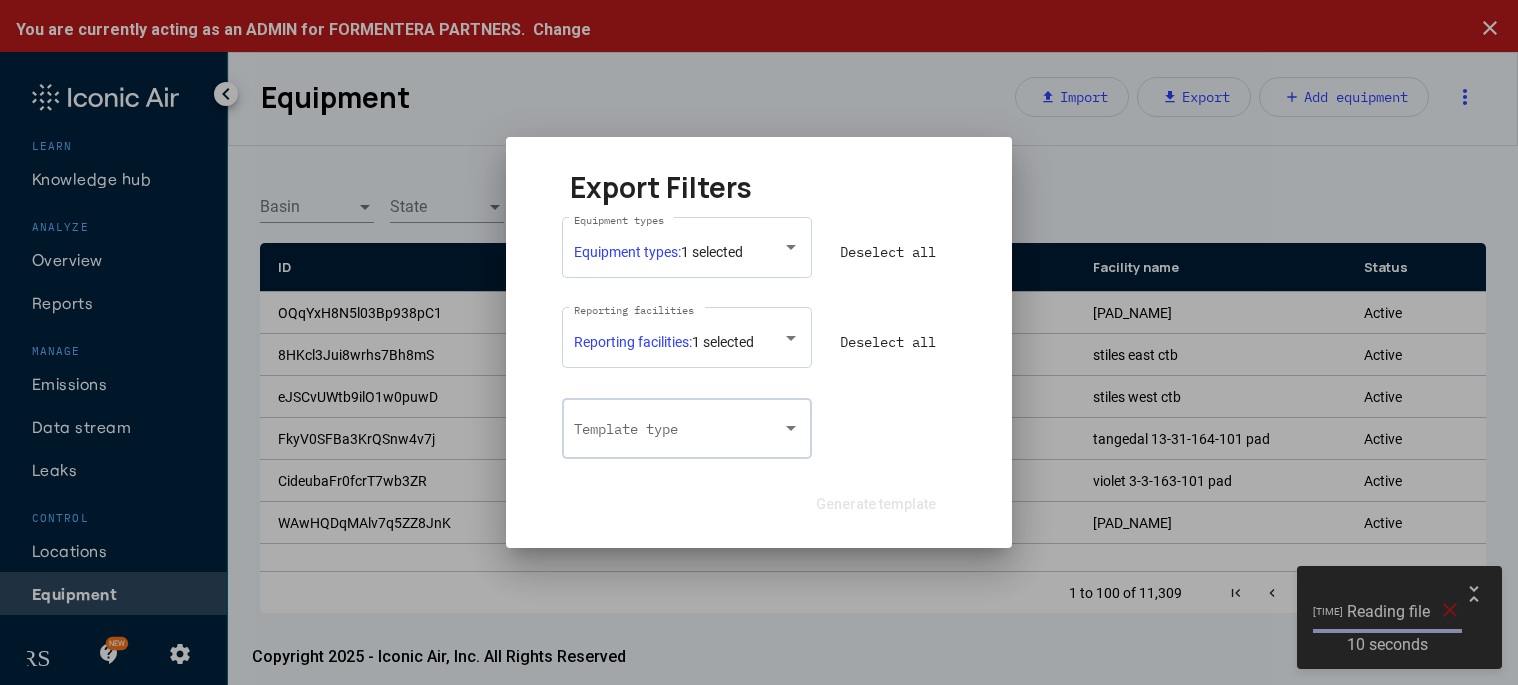 click at bounding box center [679, 433] 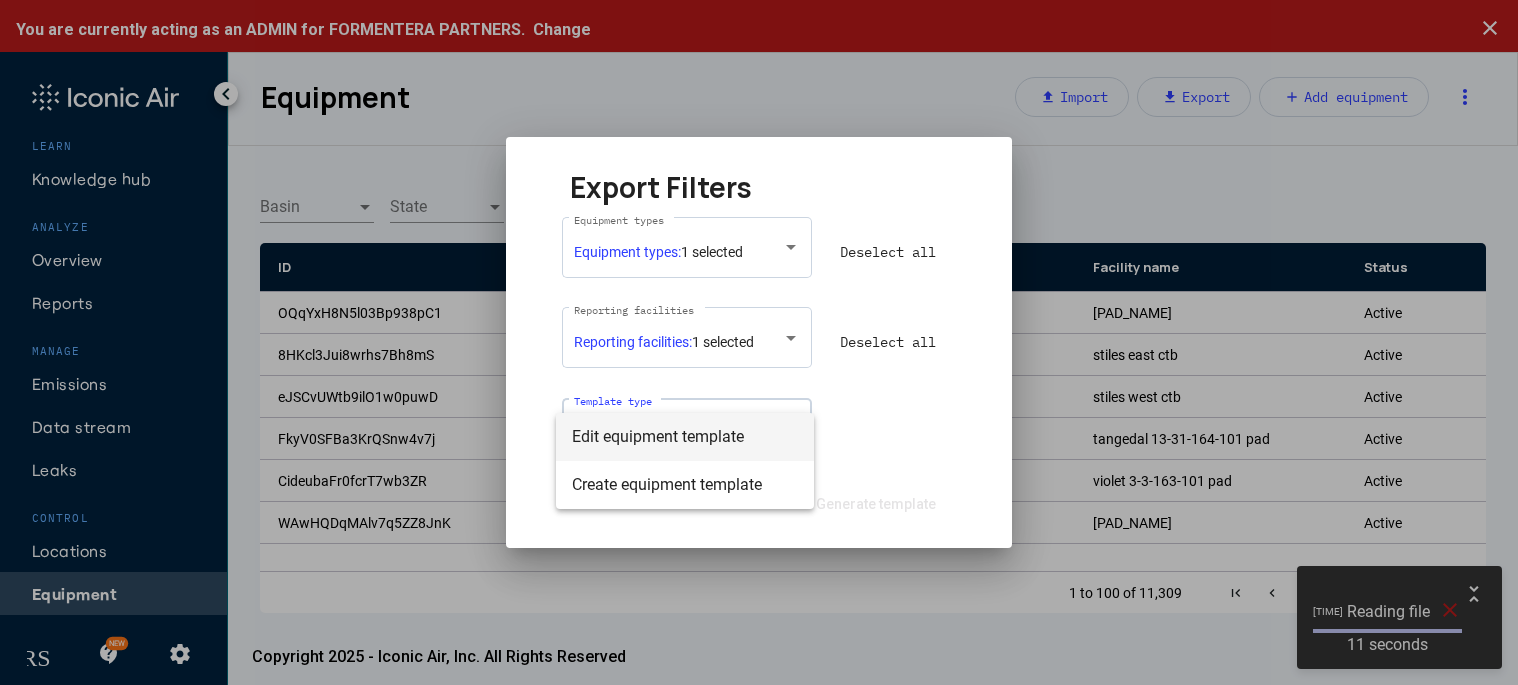 click on "Edit equipment template" at bounding box center (685, 437) 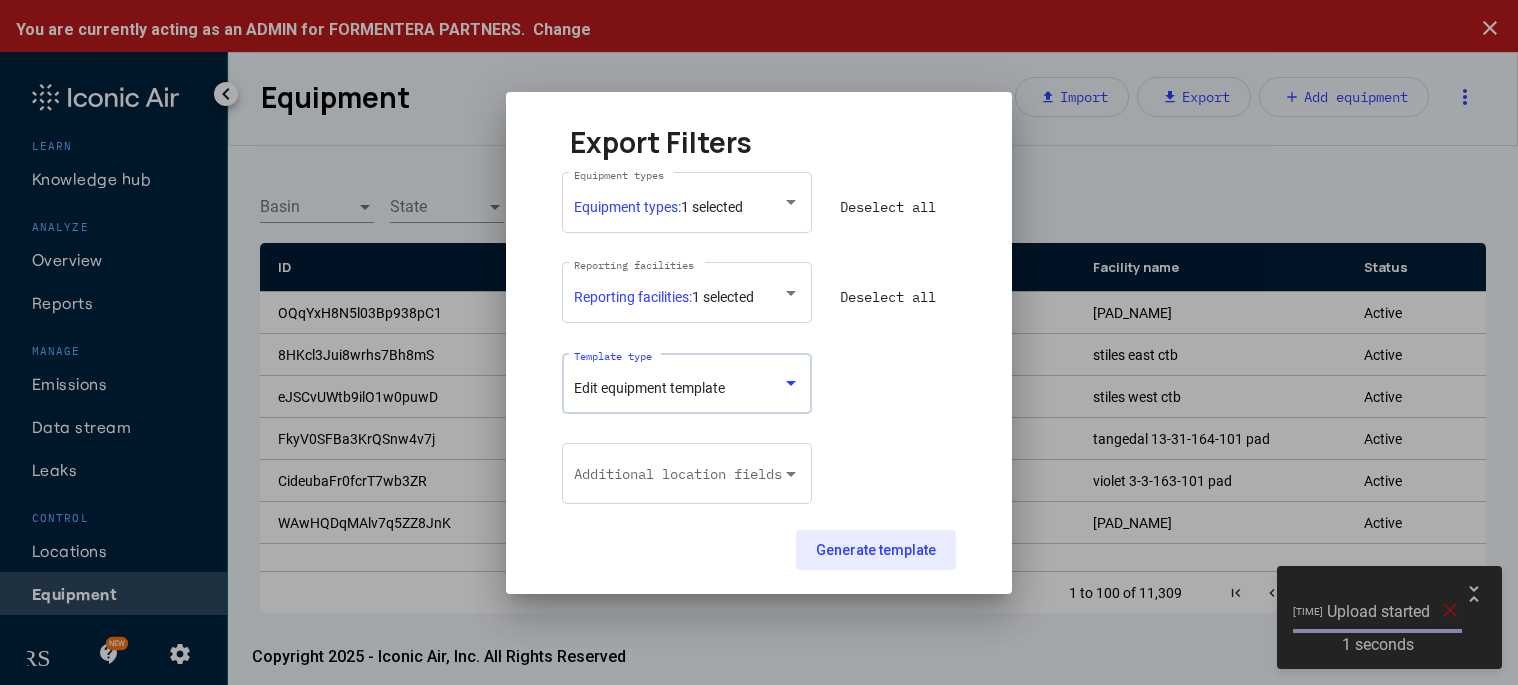 click on "Generate template" at bounding box center (876, 550) 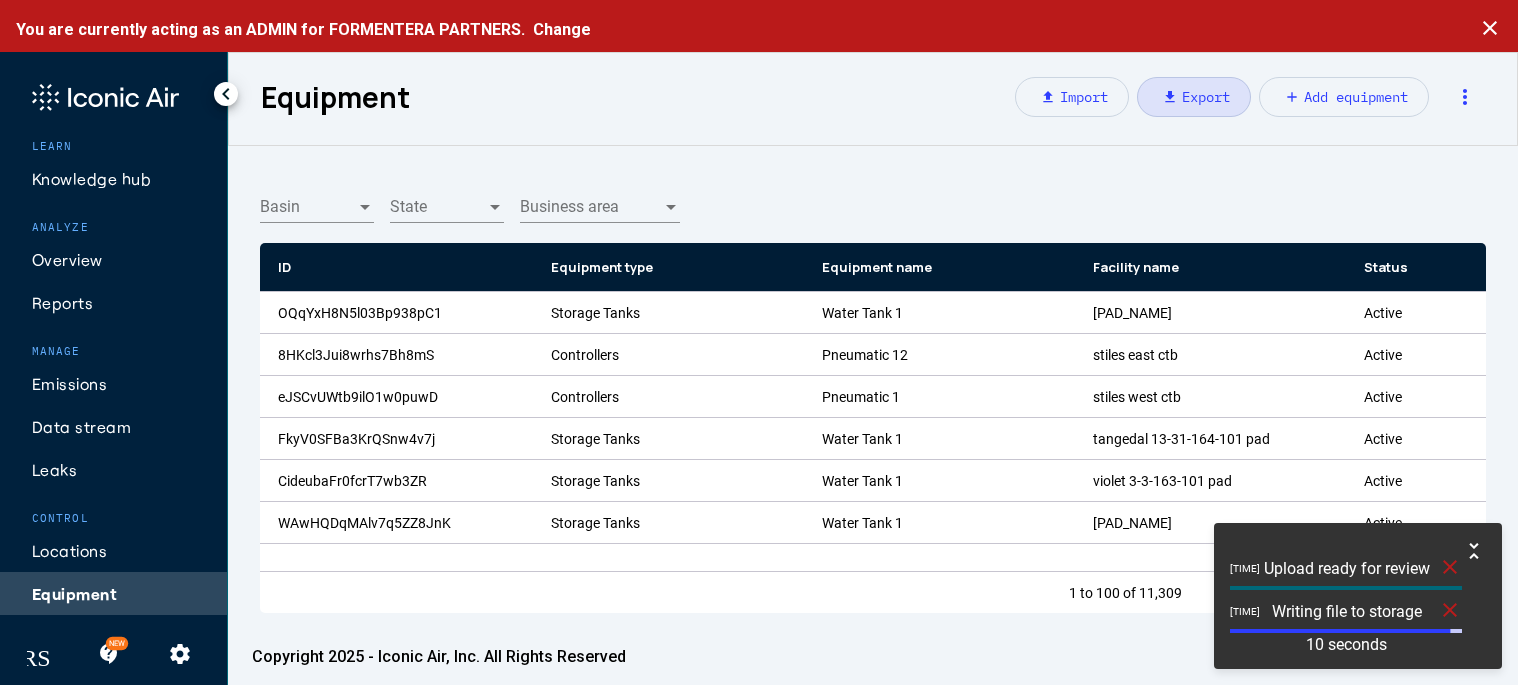 click on "Upload ready for review" 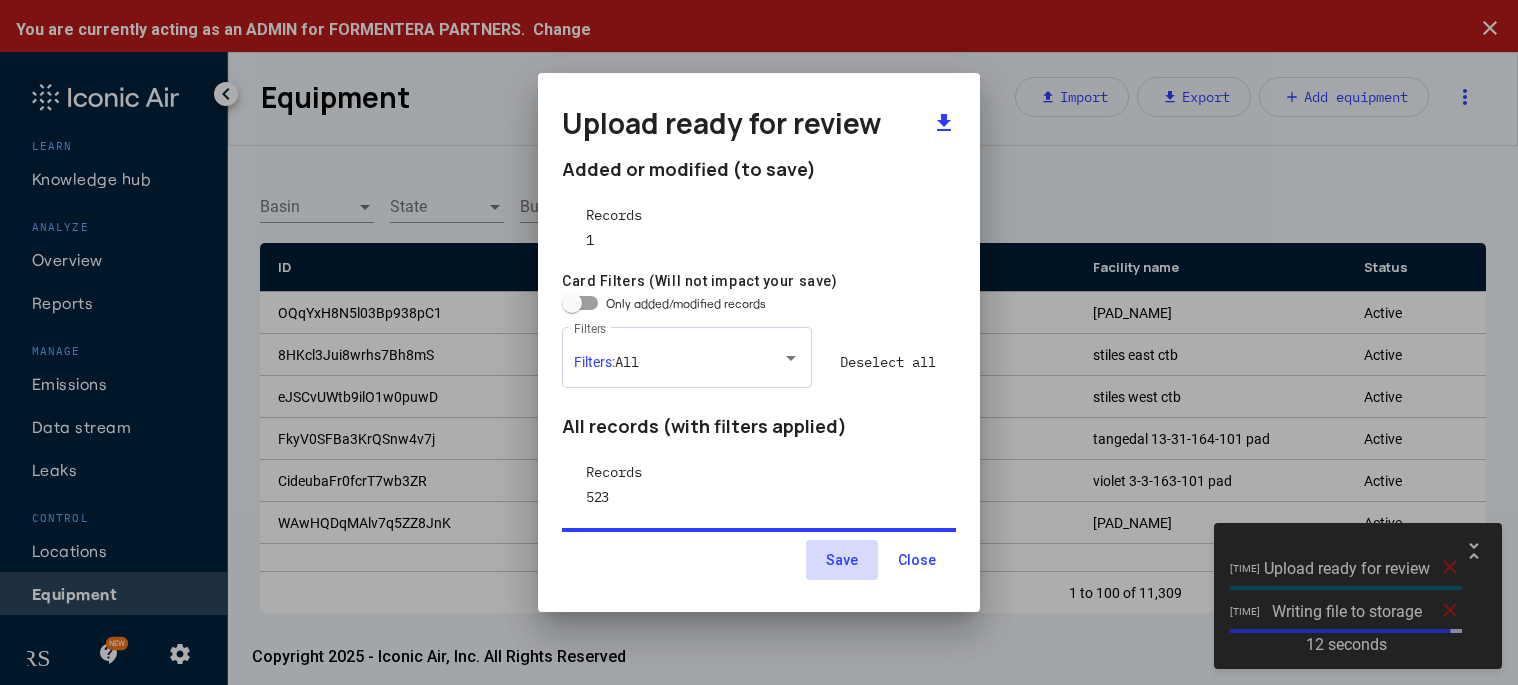 click on "Save" at bounding box center (842, 560) 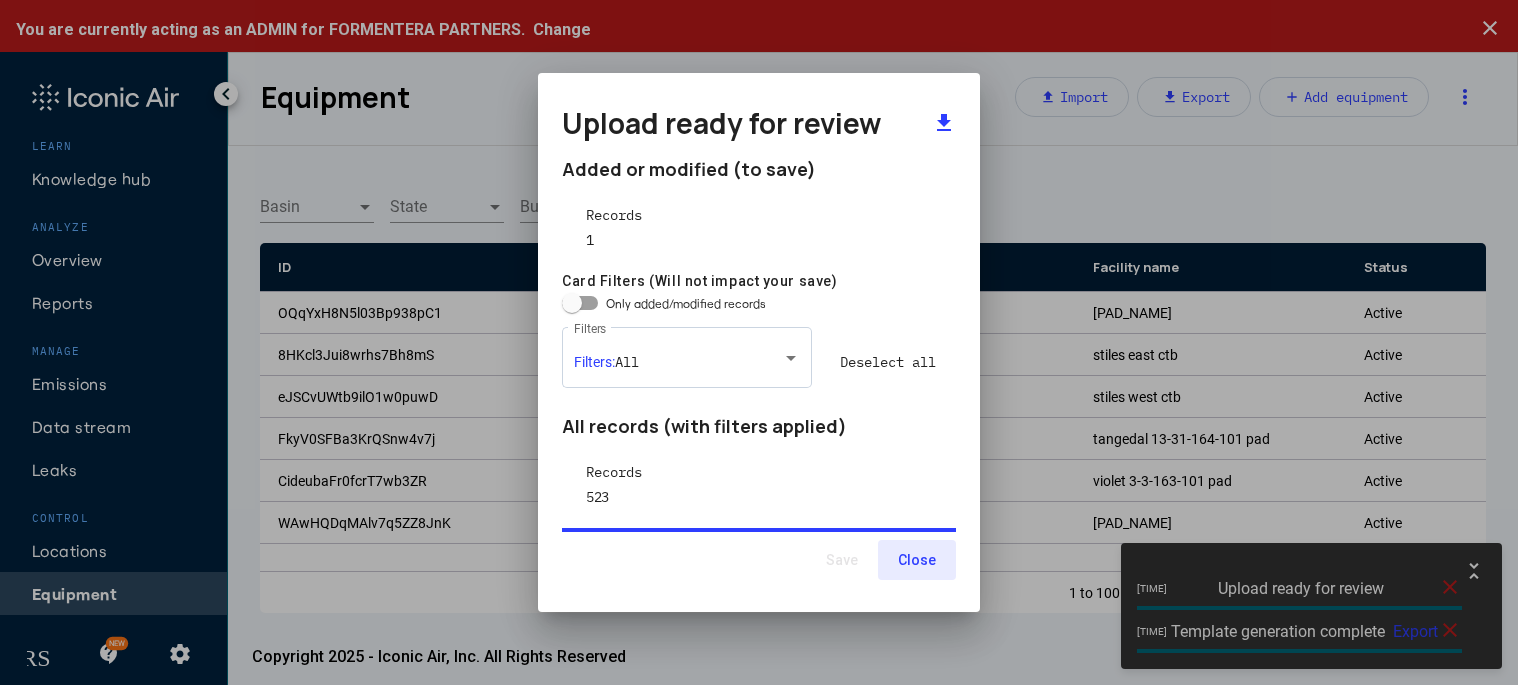 click on "Close" at bounding box center (917, 560) 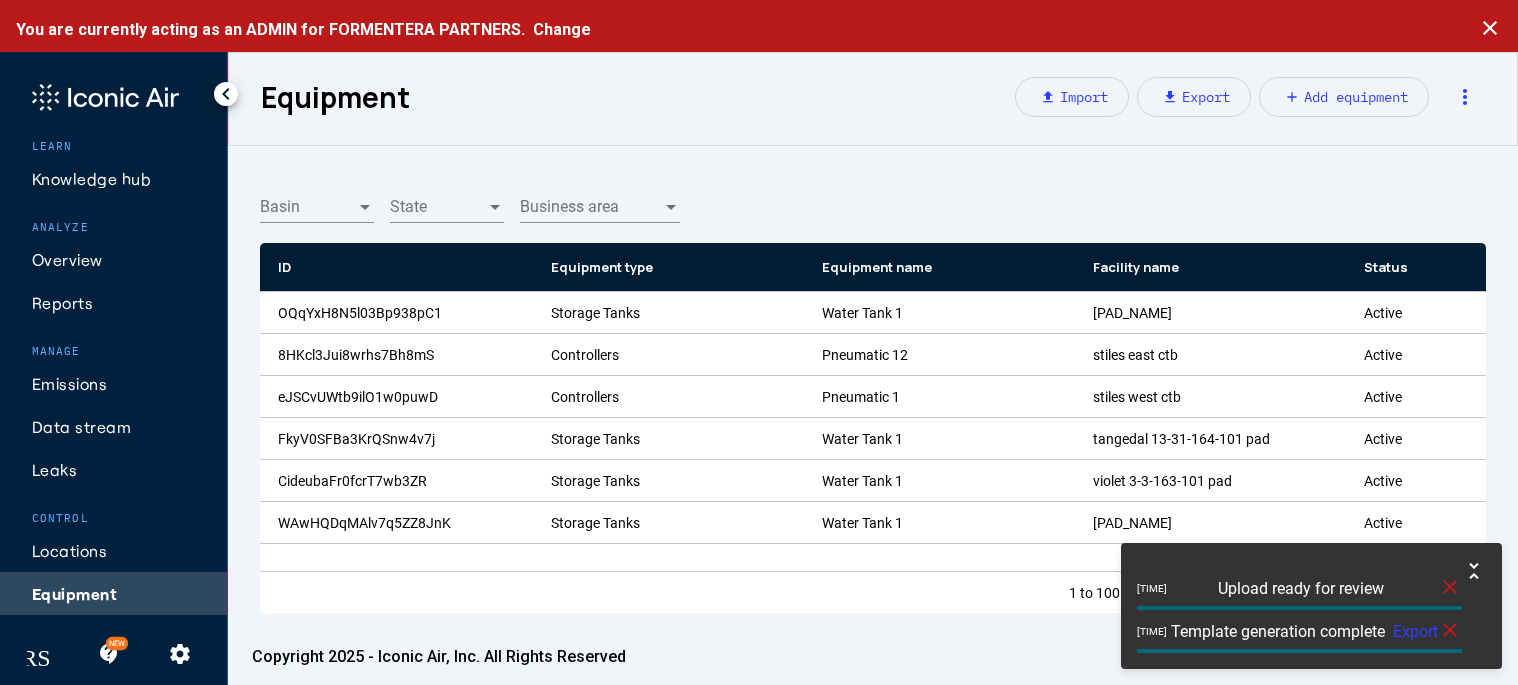 click on "Export" 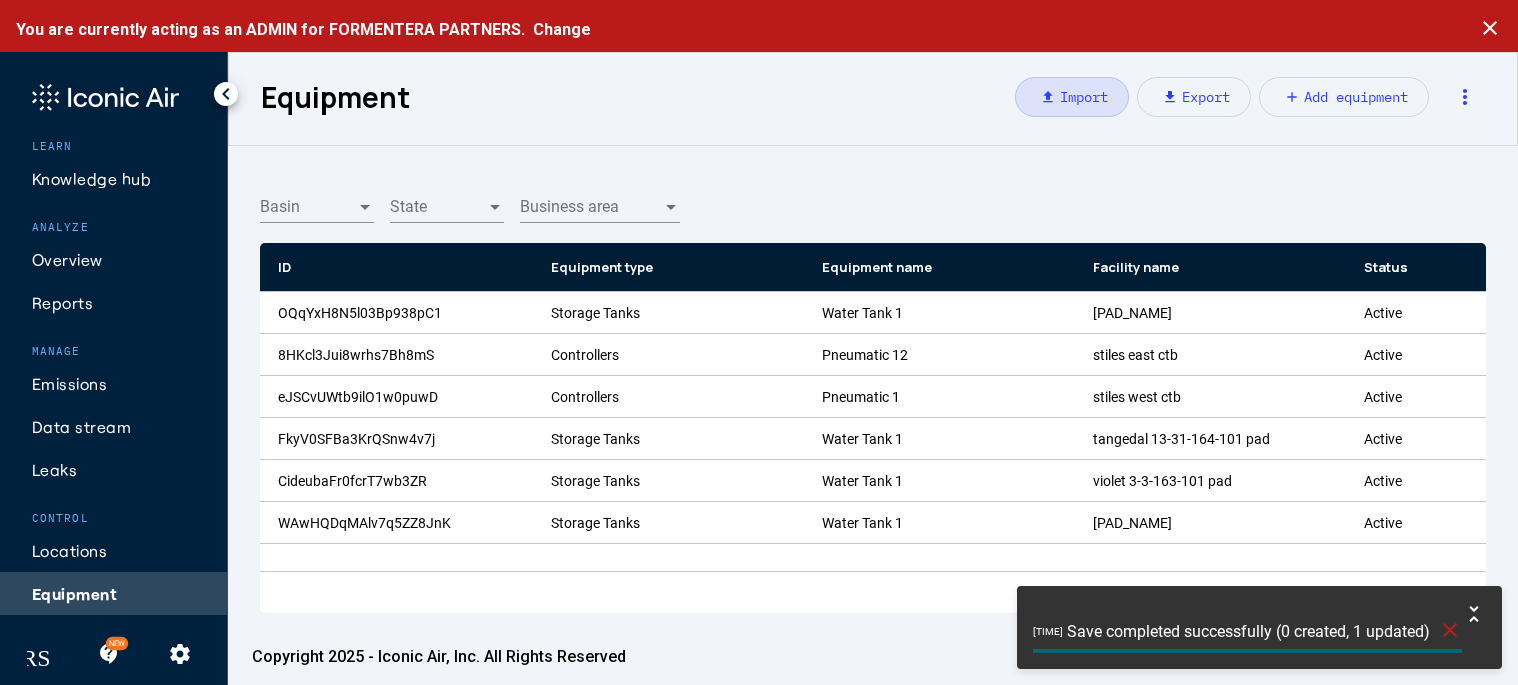 drag, startPoint x: 1451, startPoint y: 627, endPoint x: 1043, endPoint y: 96, distance: 669.64545 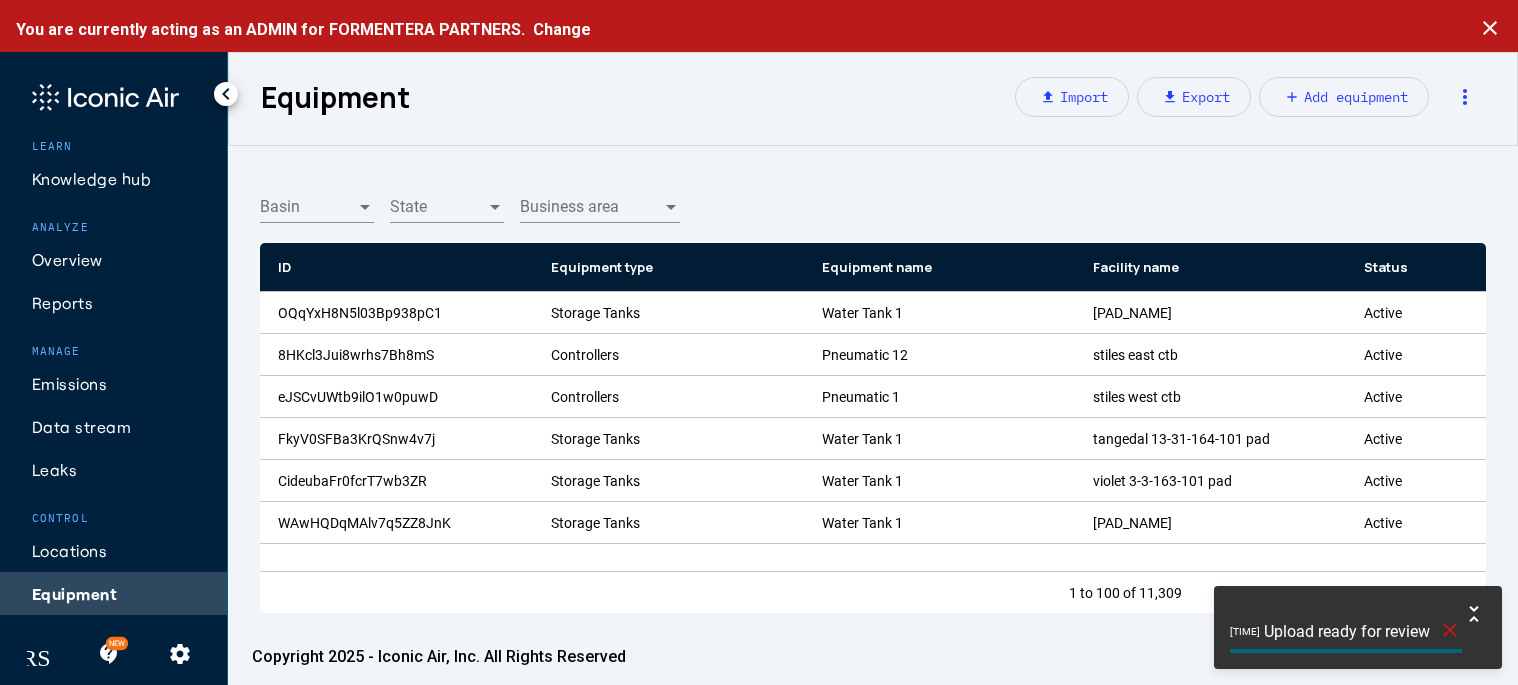 click on "Upload ready for review" 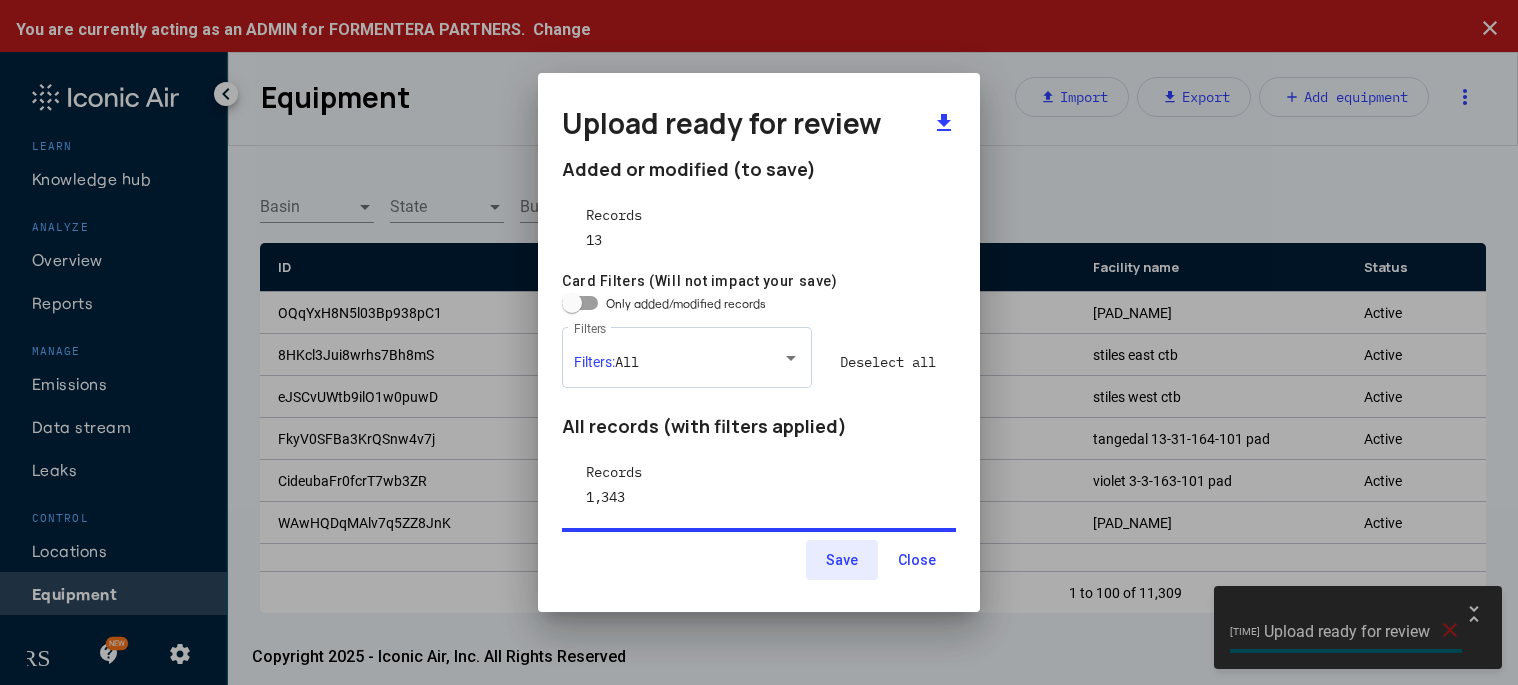 click on "Save" at bounding box center (842, 560) 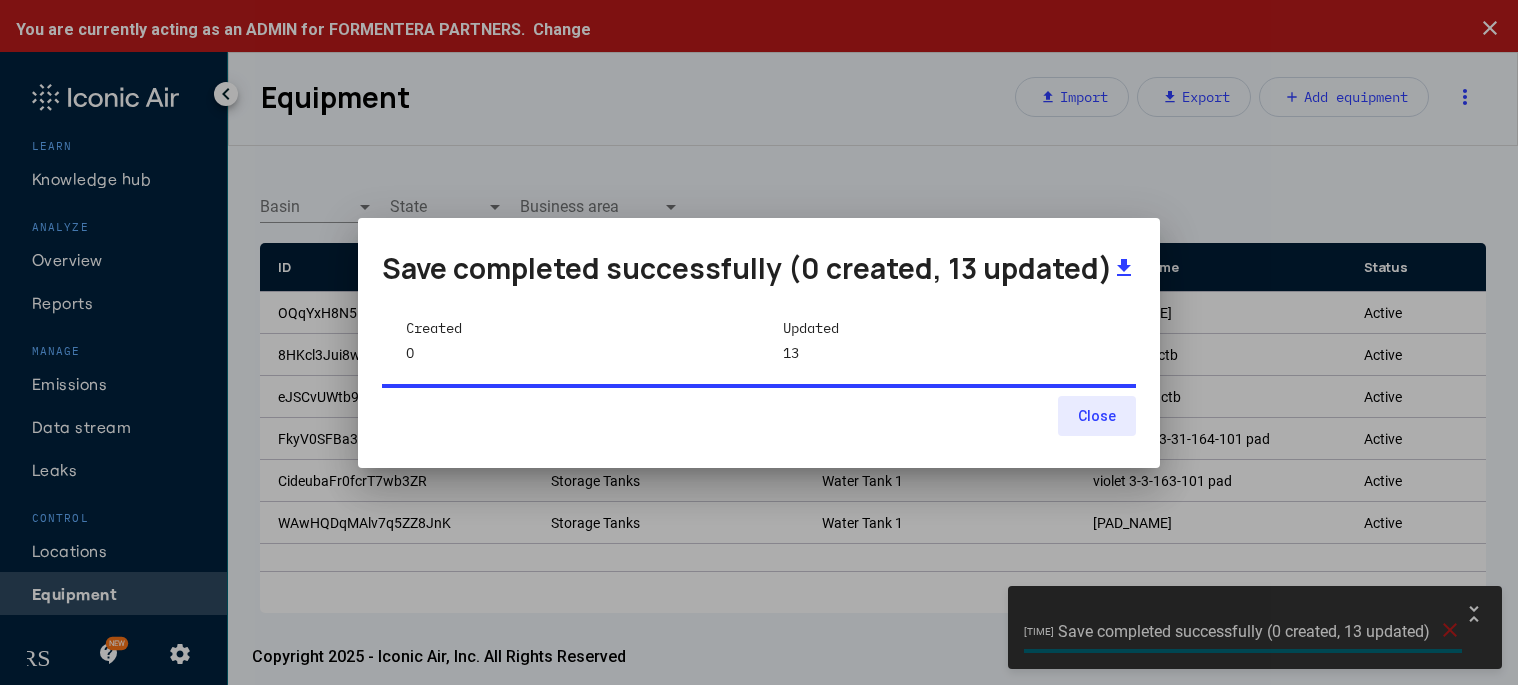 click on "Close" at bounding box center [1097, 416] 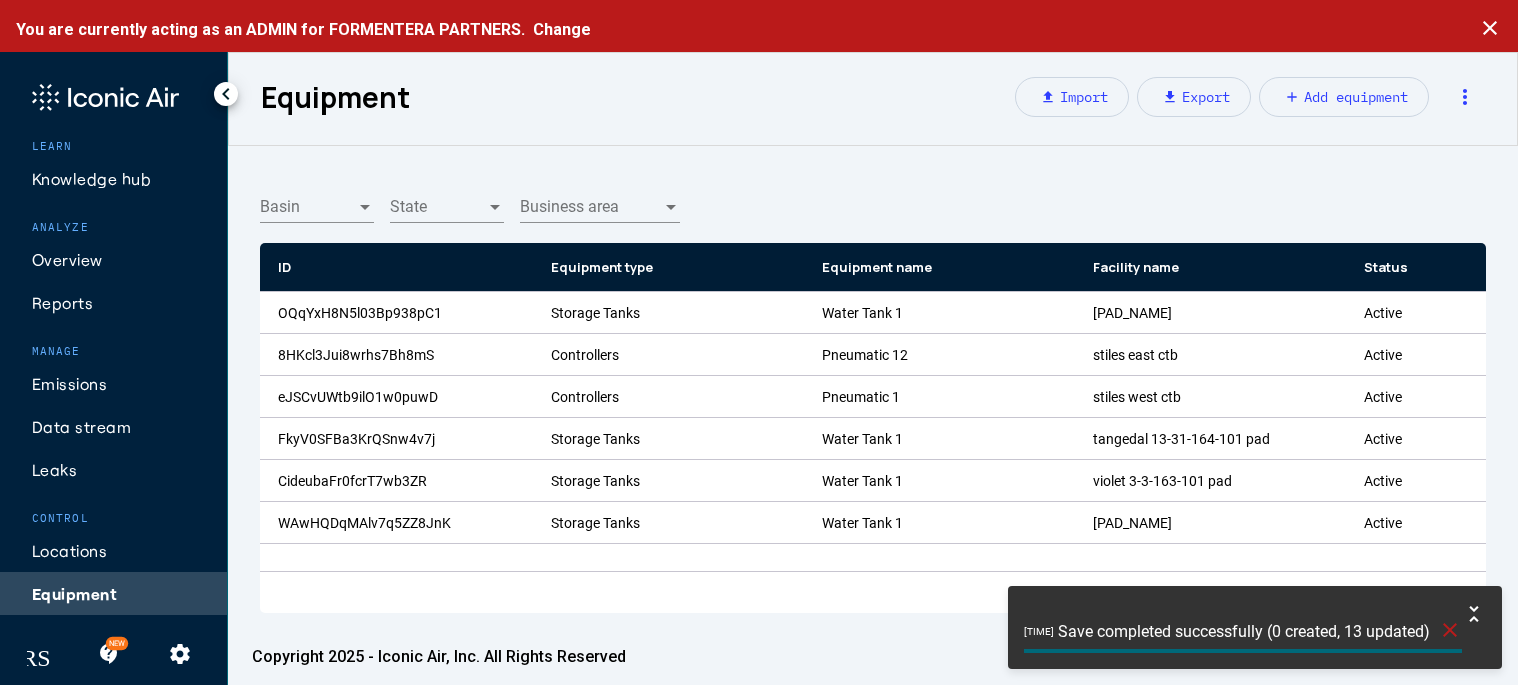 click on "Save completed successfully (0 created, 13 updated)" 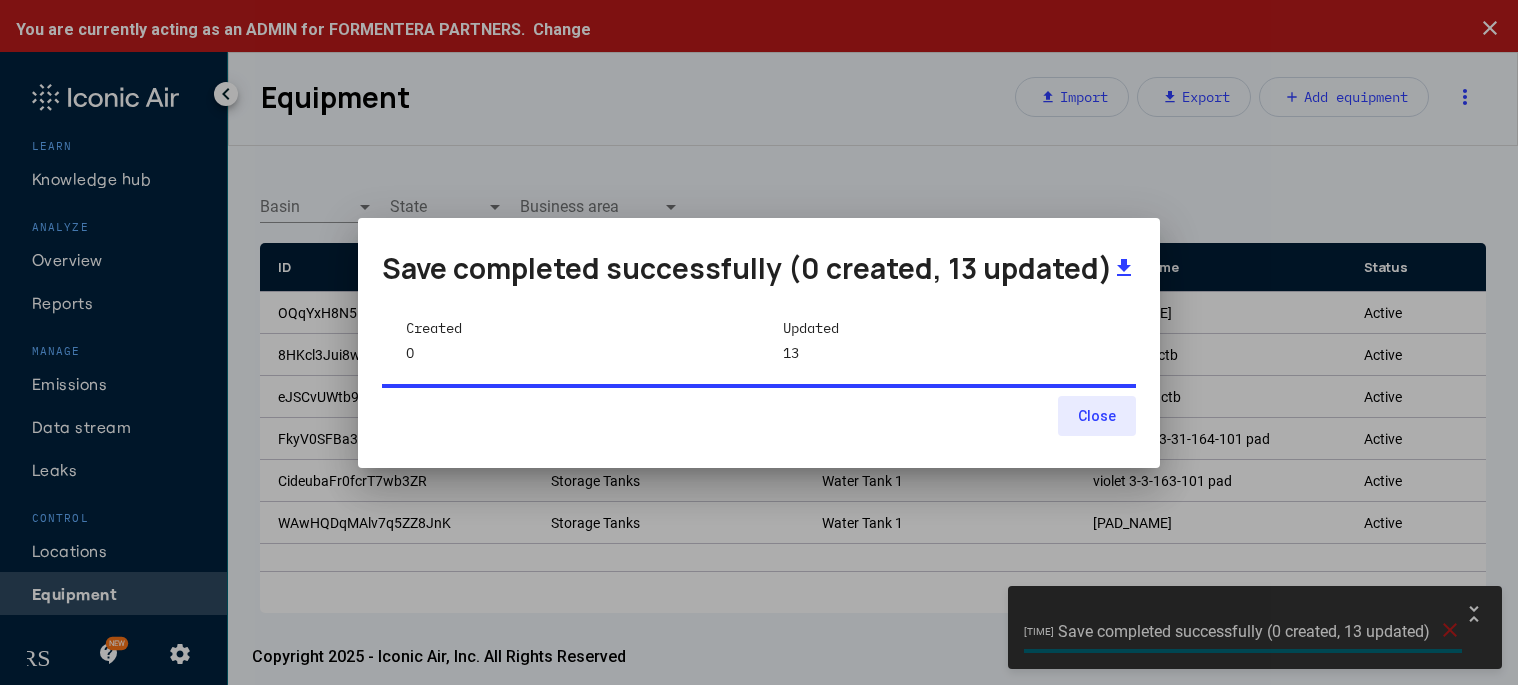 click on "Close" at bounding box center [1097, 416] 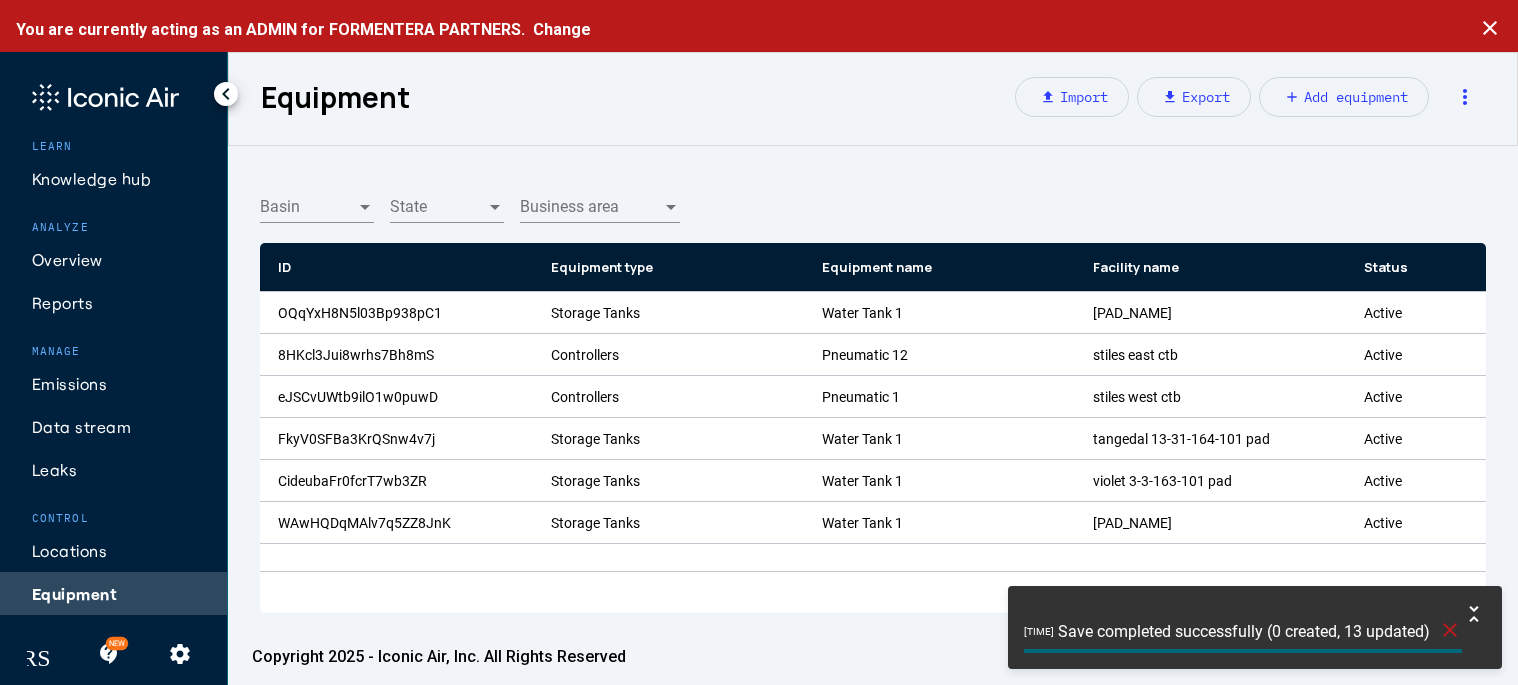 click on "close" 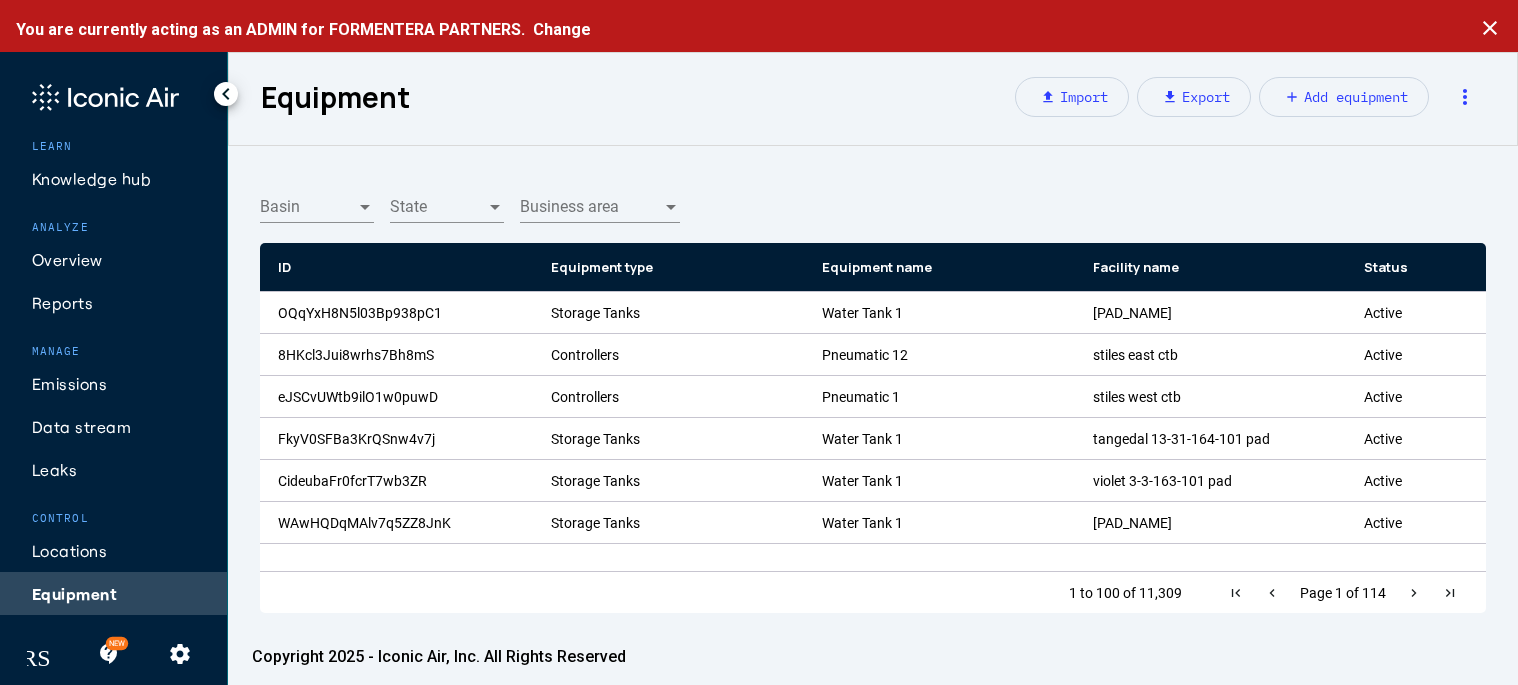 click on "Reports" 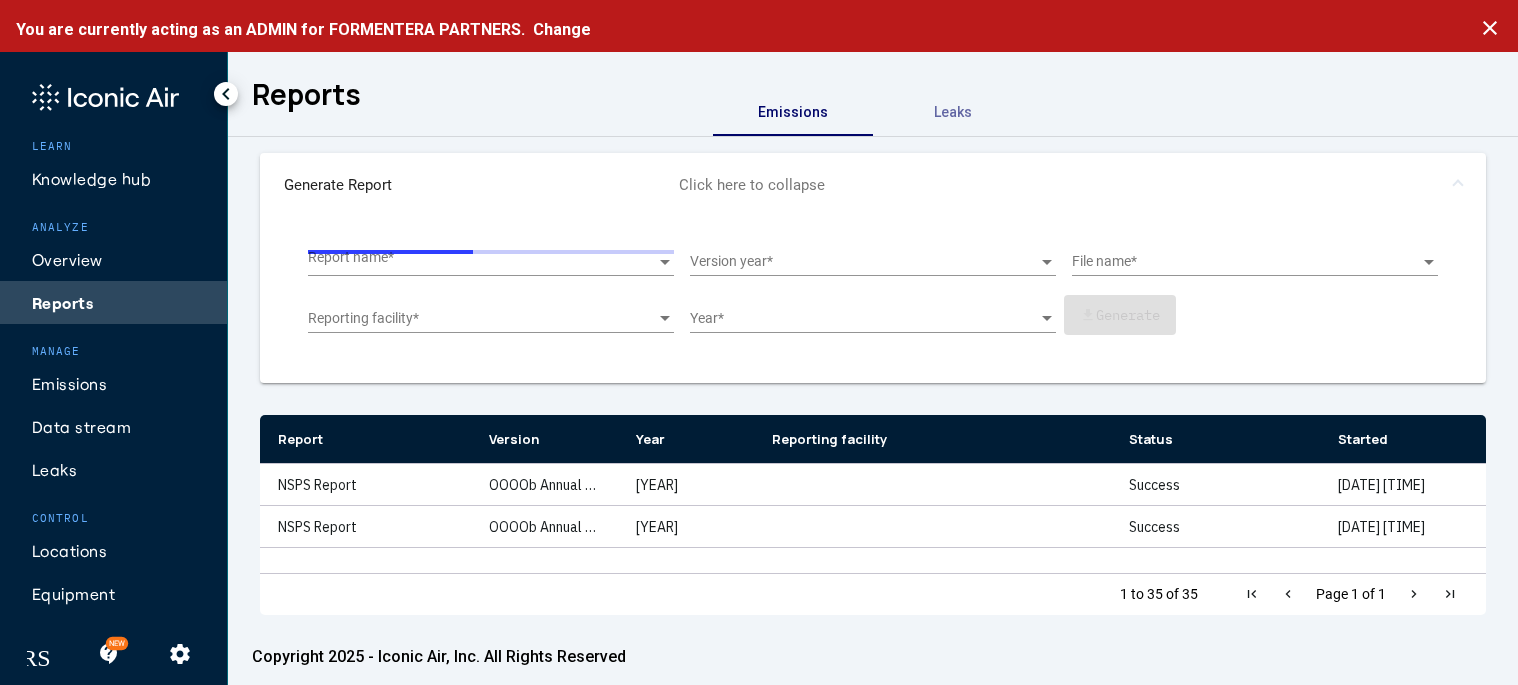 click at bounding box center (483, 262) 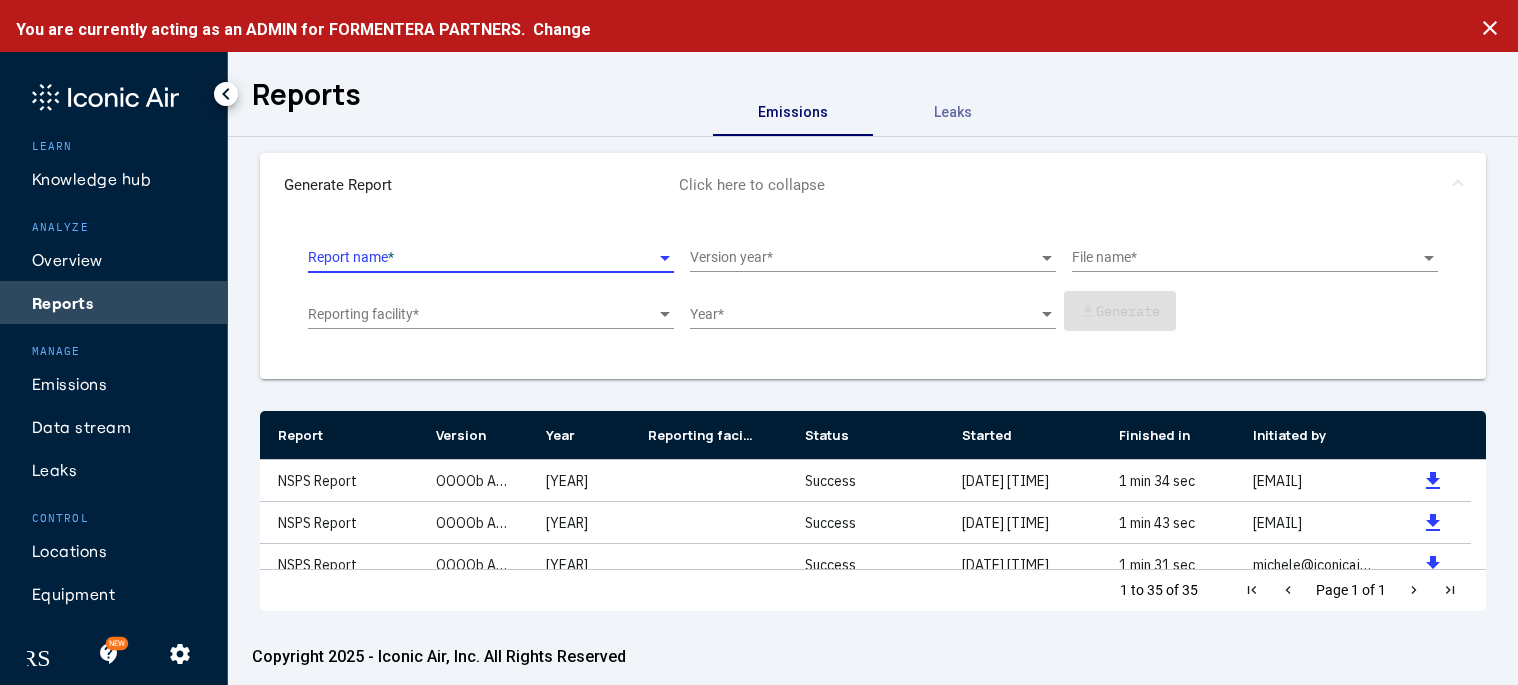 click at bounding box center (483, 258) 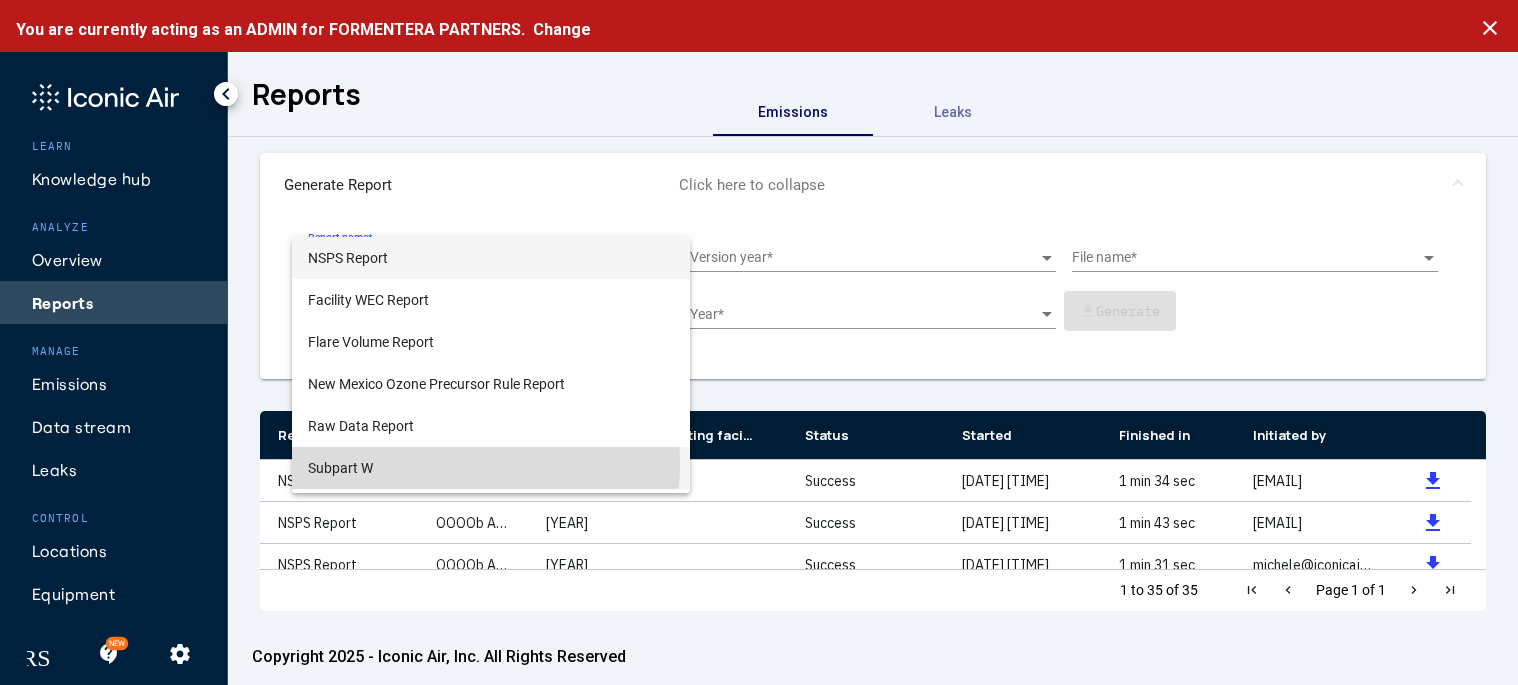 click on "Subpart W" at bounding box center [491, 468] 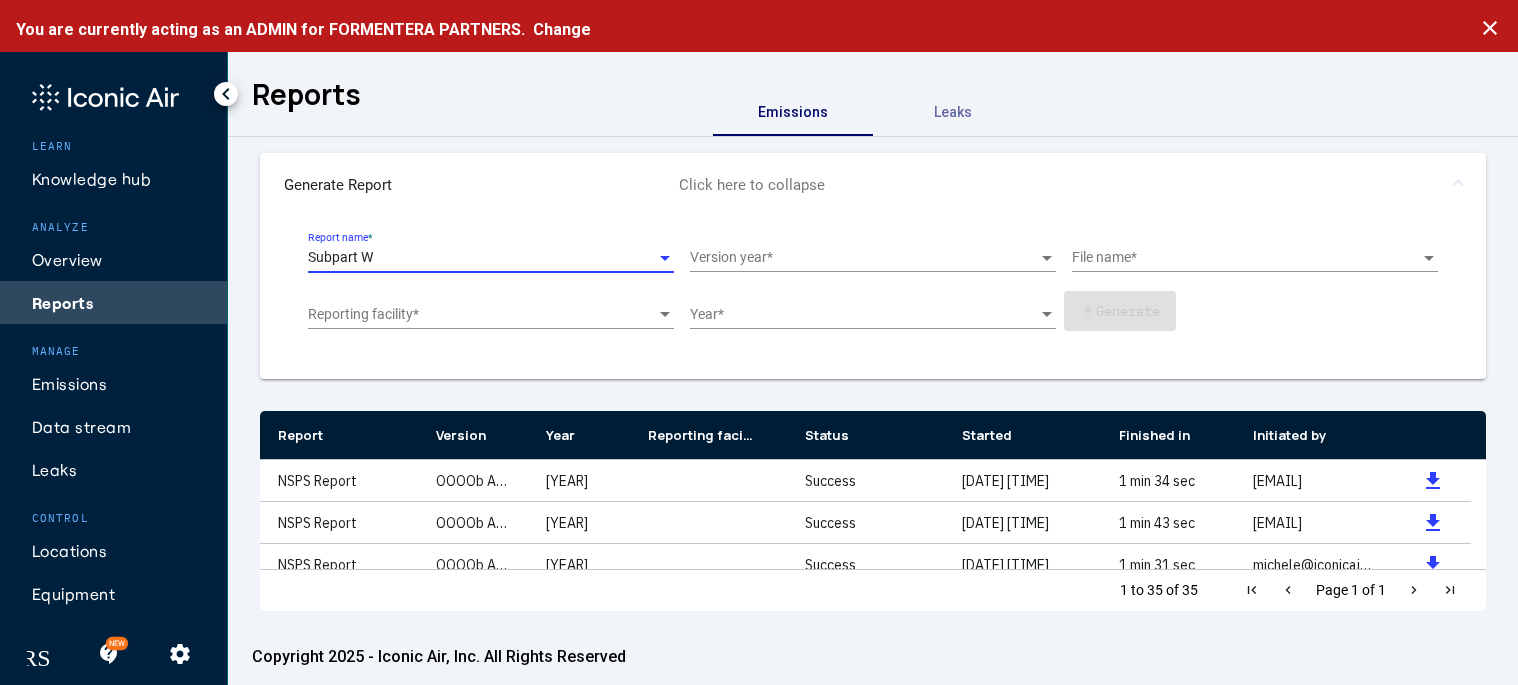 click at bounding box center [865, 258] 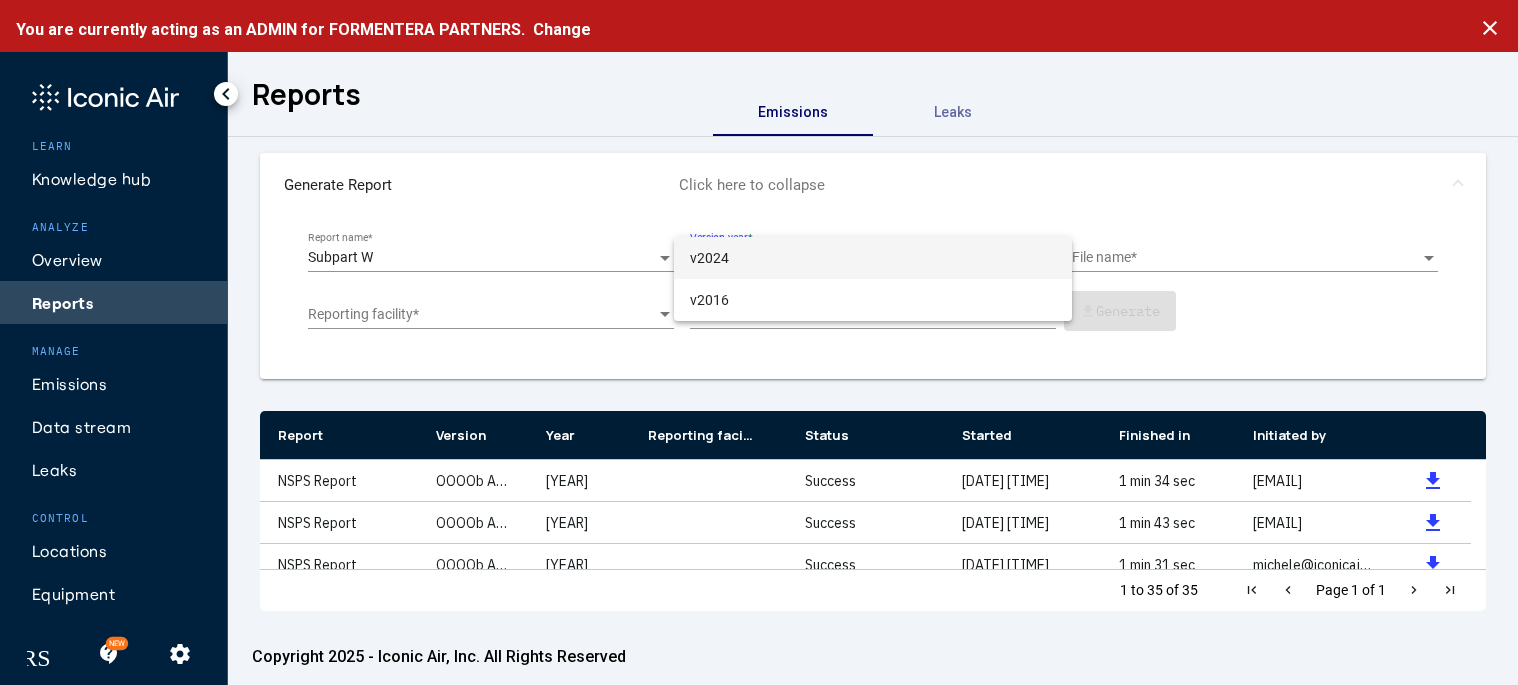 click on "v2024" at bounding box center (873, 258) 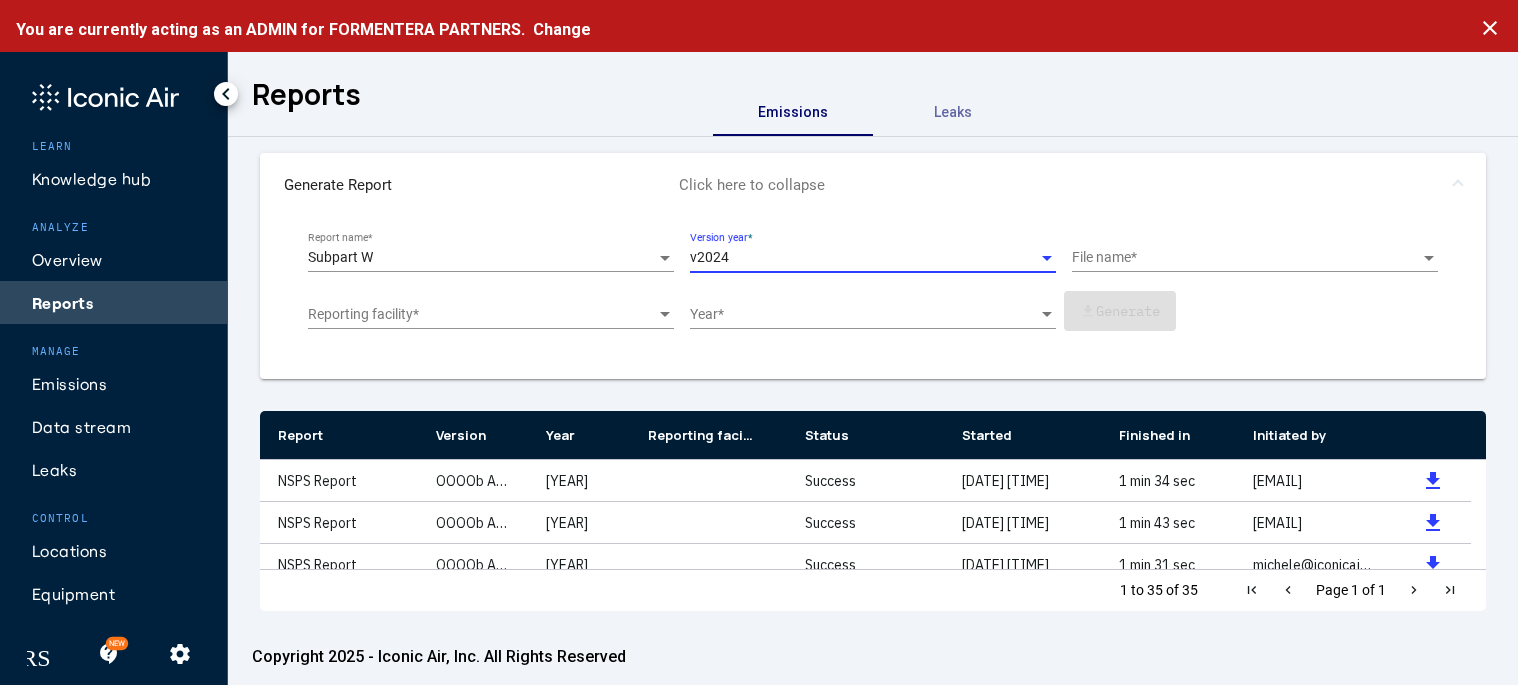 click at bounding box center [1247, 258] 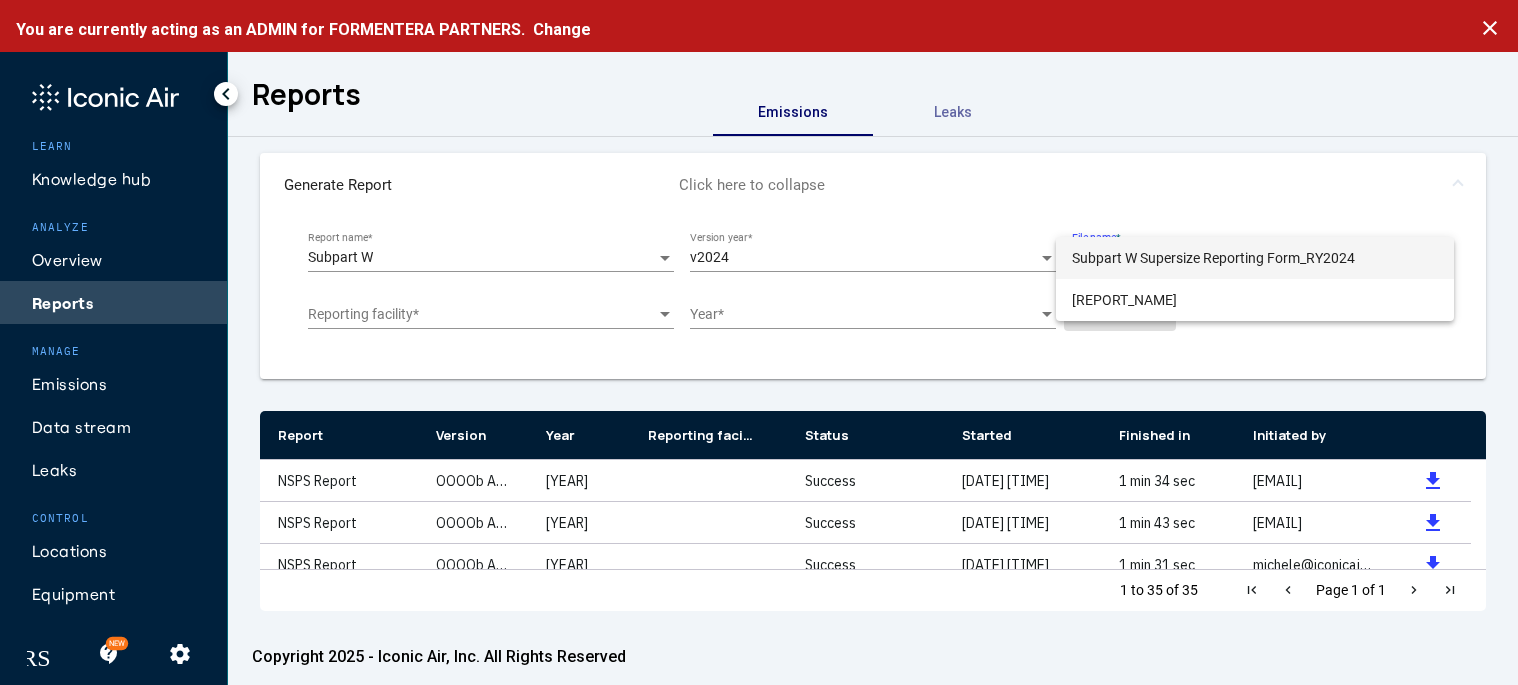 click on "Subpart W Supersize Reporting Form_RY2024" at bounding box center (1255, 258) 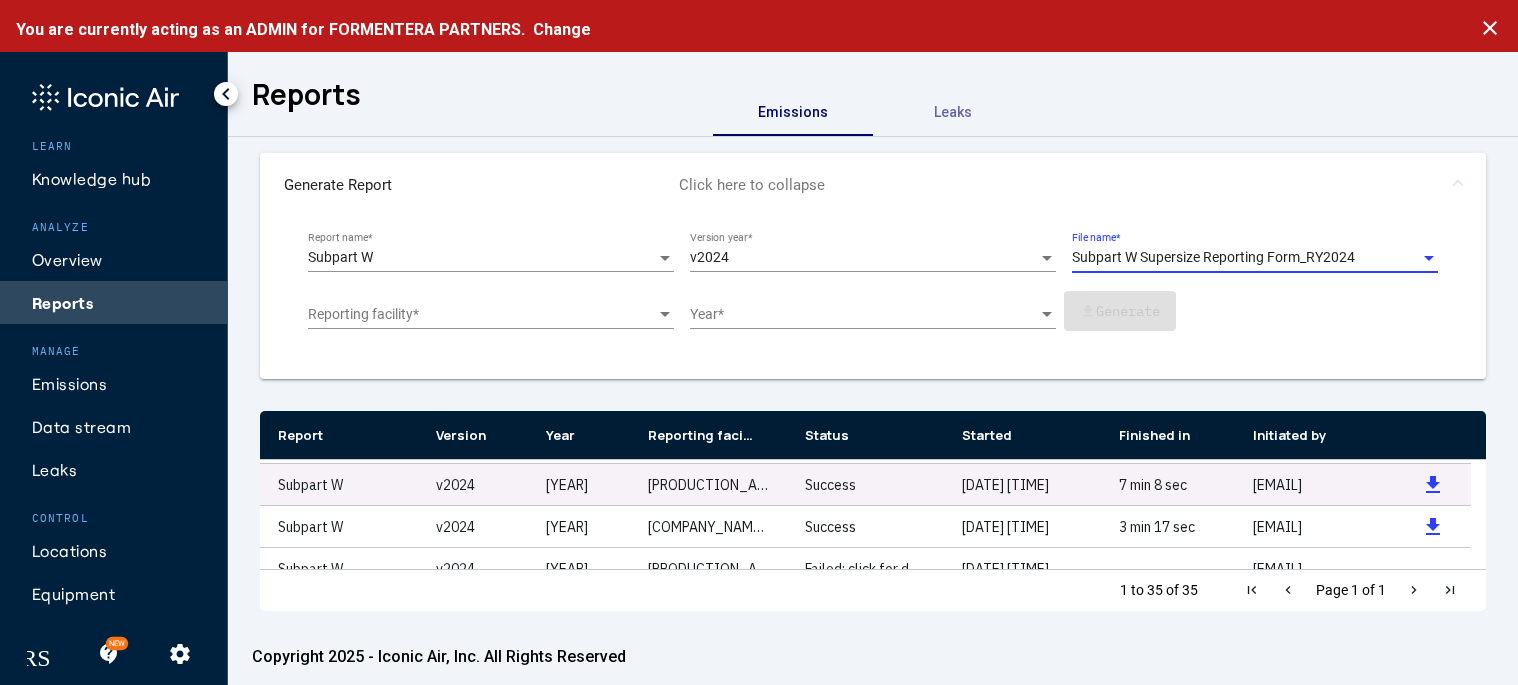 scroll, scrollTop: 400, scrollLeft: 0, axis: vertical 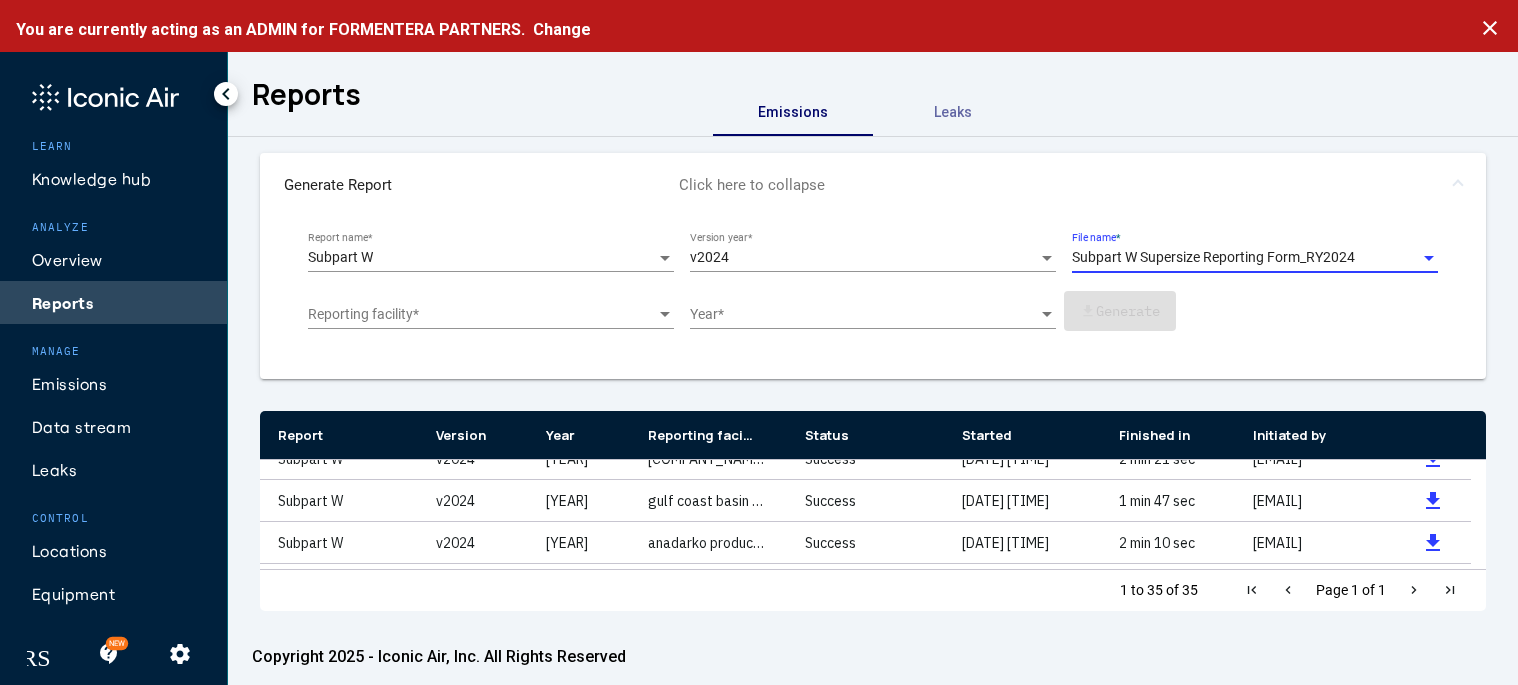 click on "Subpart W Supersize Reporting Form_RY2024" at bounding box center (1213, 258) 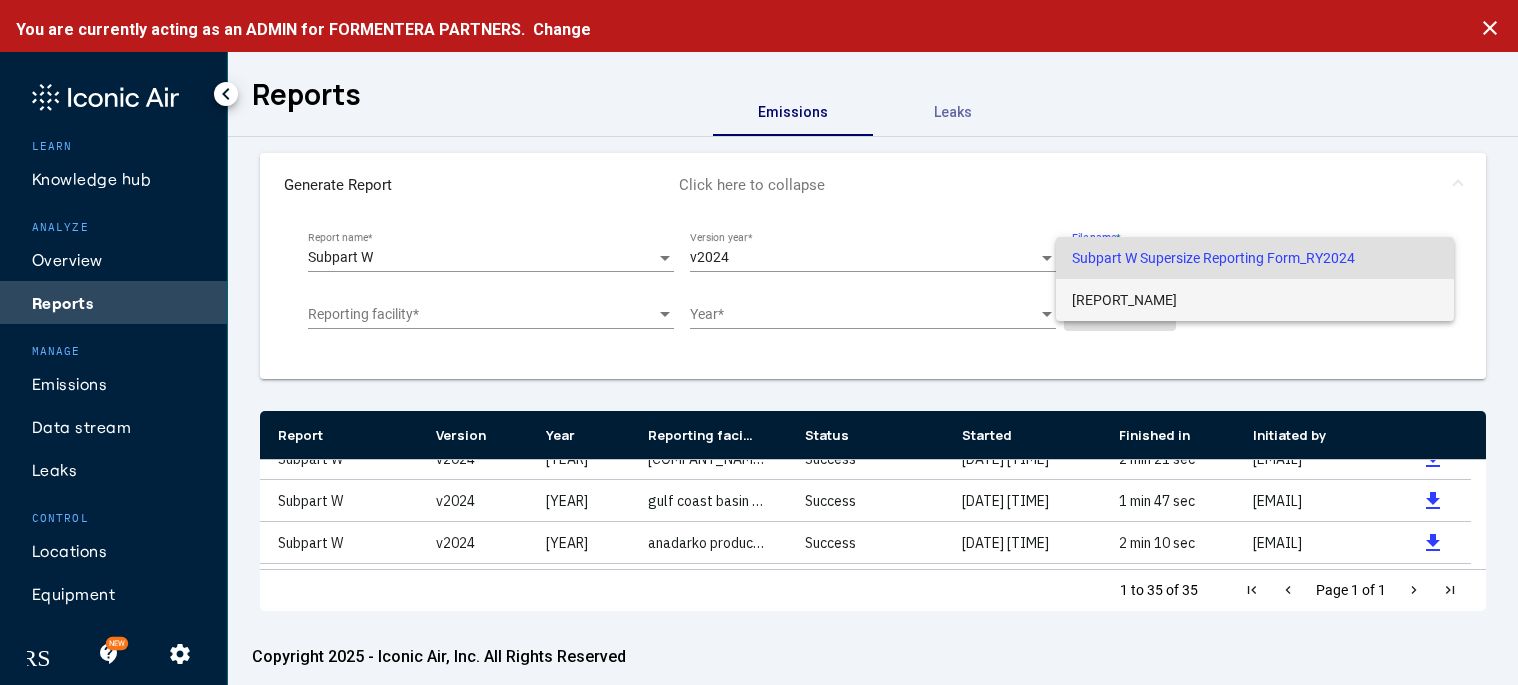 click on "Subpart W Reporting Form_RY2024" at bounding box center [1255, 300] 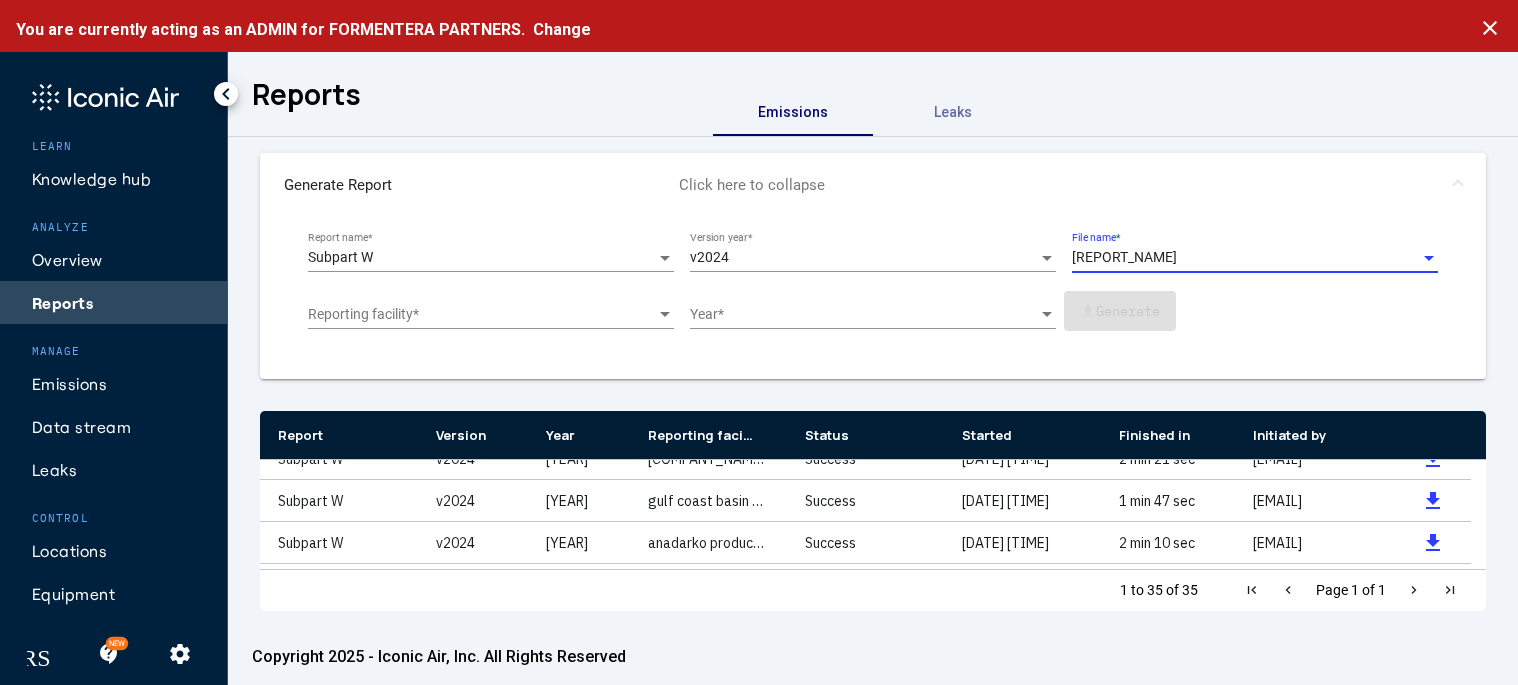 click at bounding box center (483, 315) 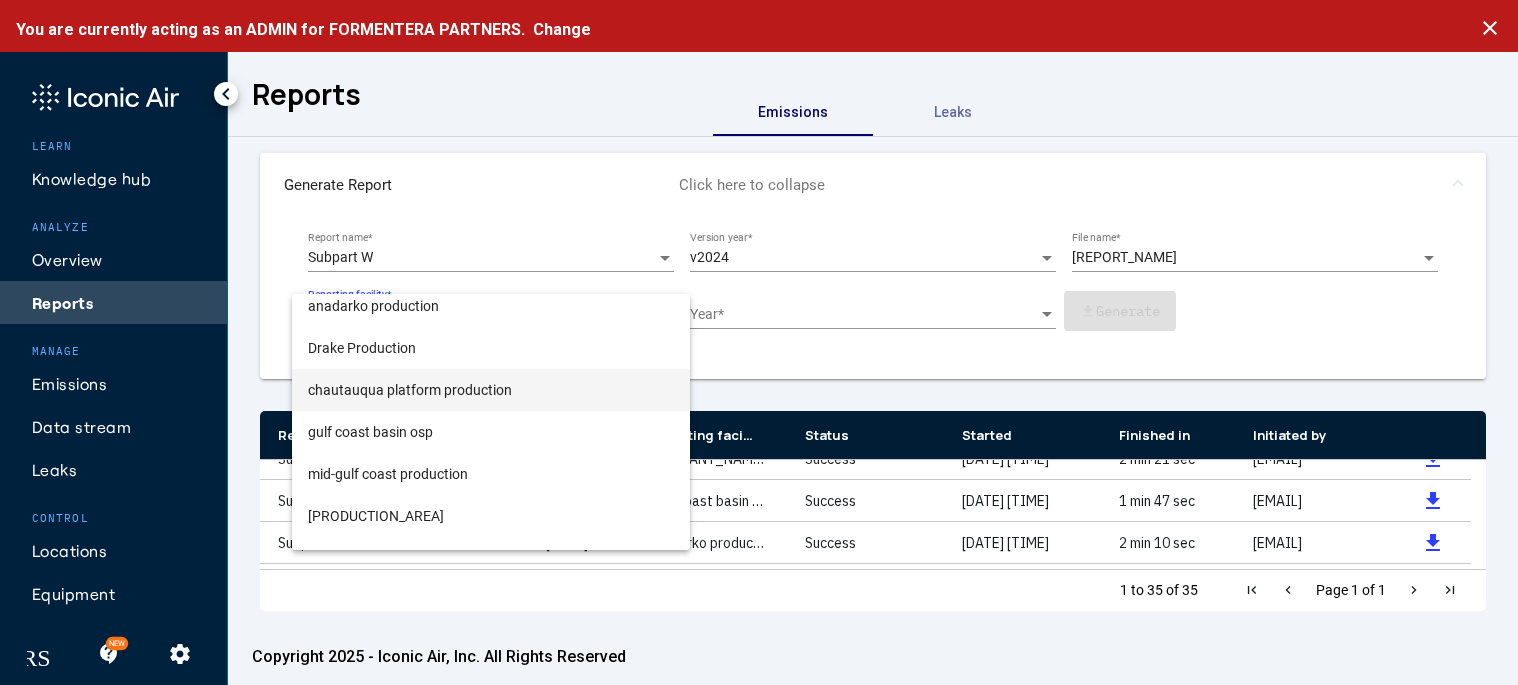 scroll, scrollTop: 80, scrollLeft: 0, axis: vertical 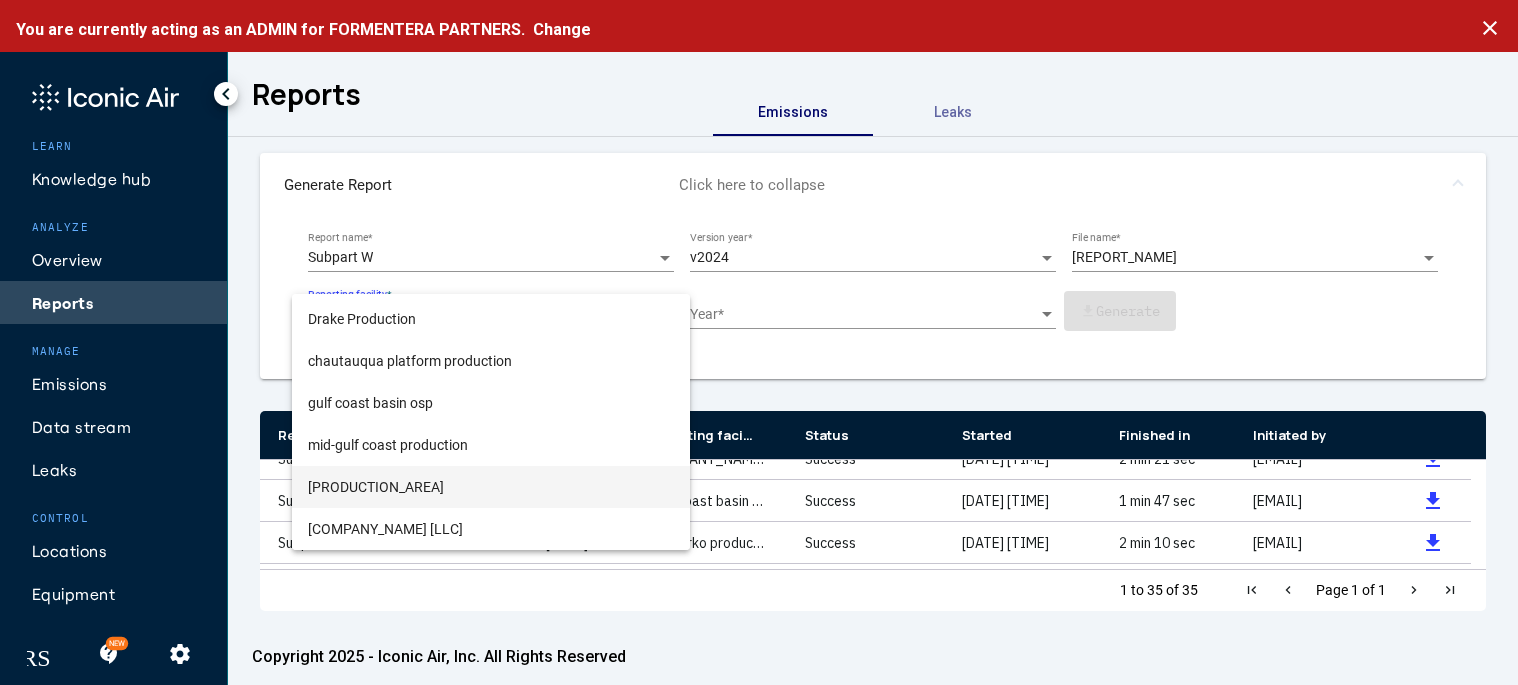 click on "permian production" at bounding box center (491, 487) 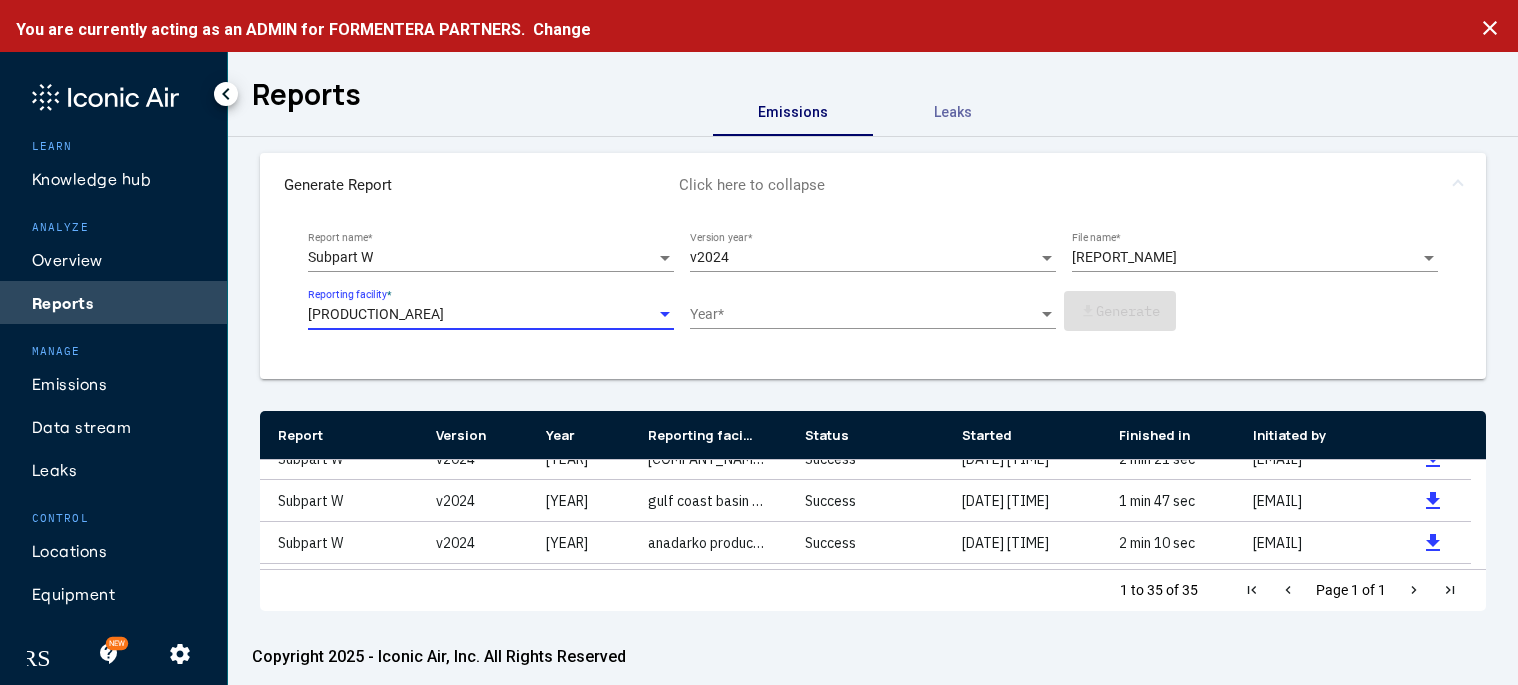 click on "Year  *" at bounding box center (873, 309) 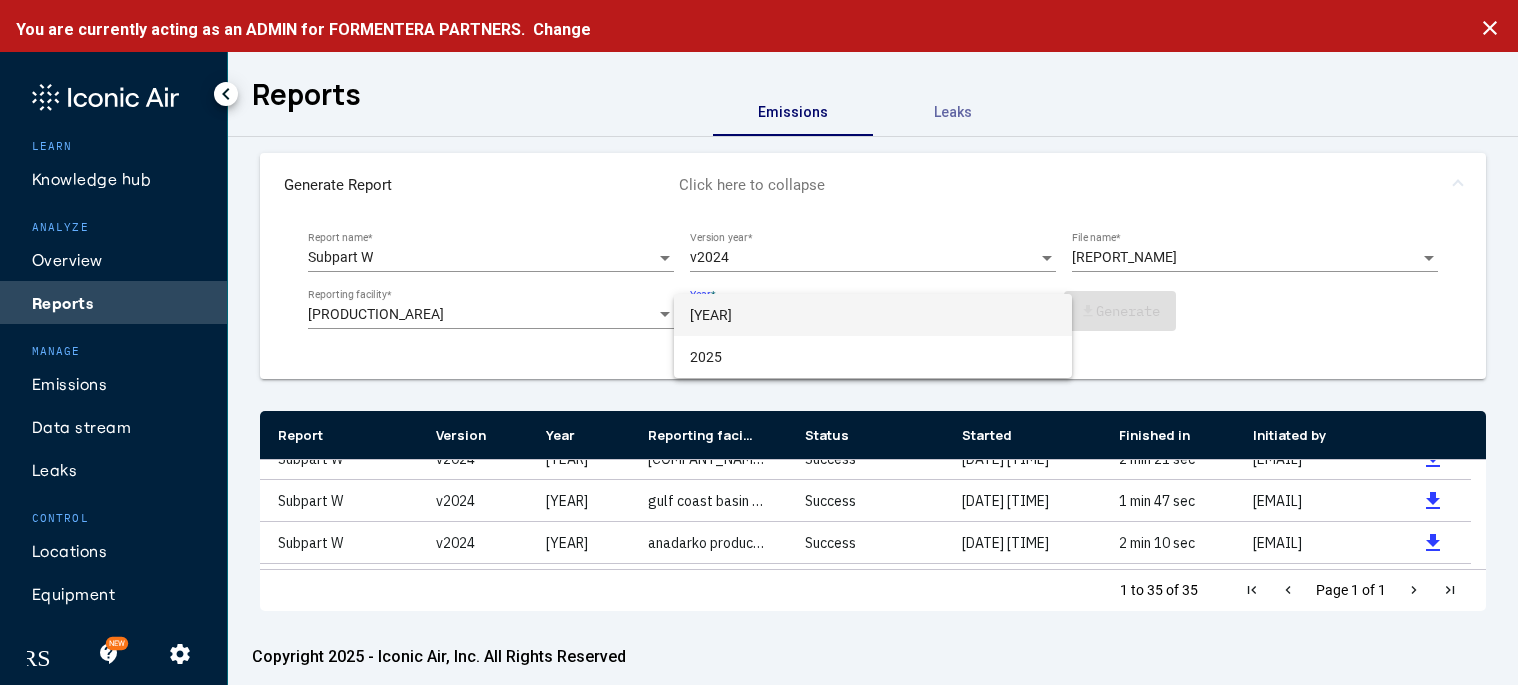 click on "2024" at bounding box center (873, 315) 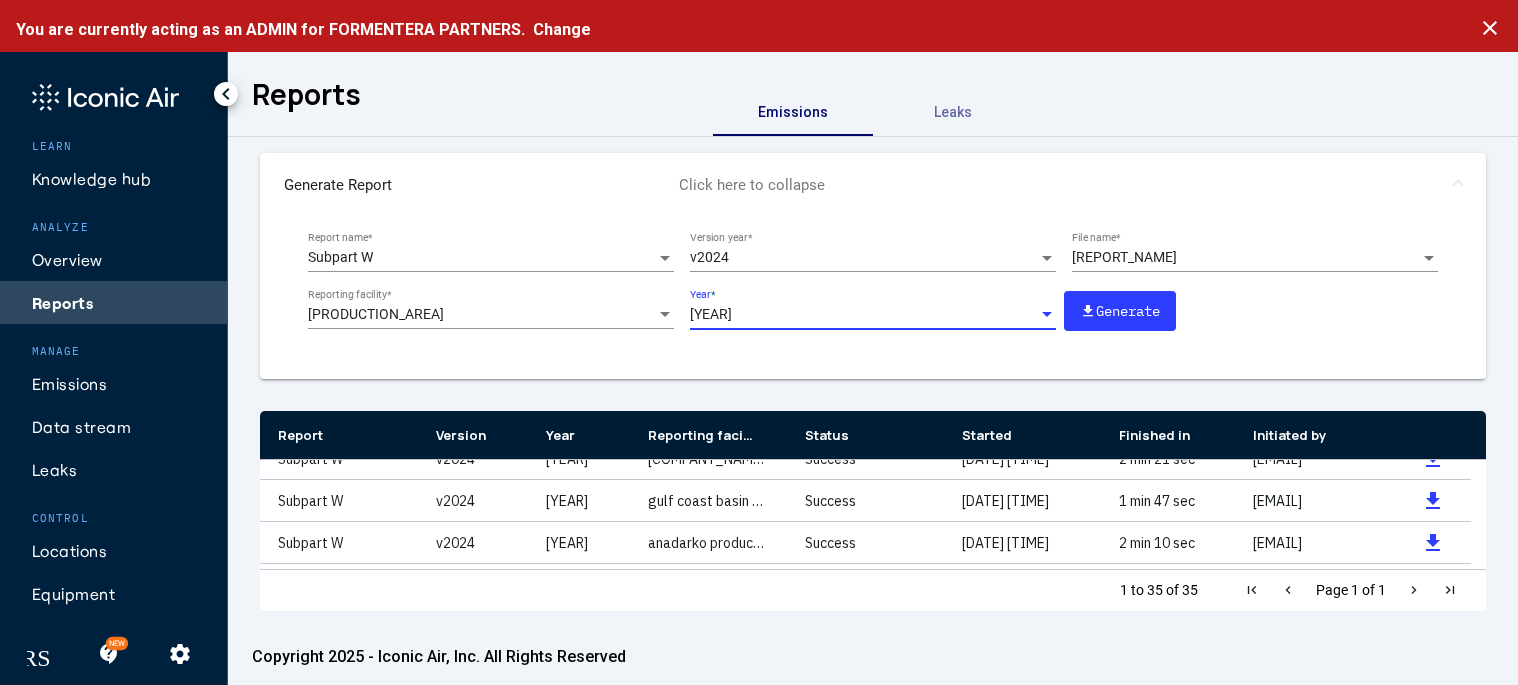 click on "Generate" at bounding box center [1132, 311] 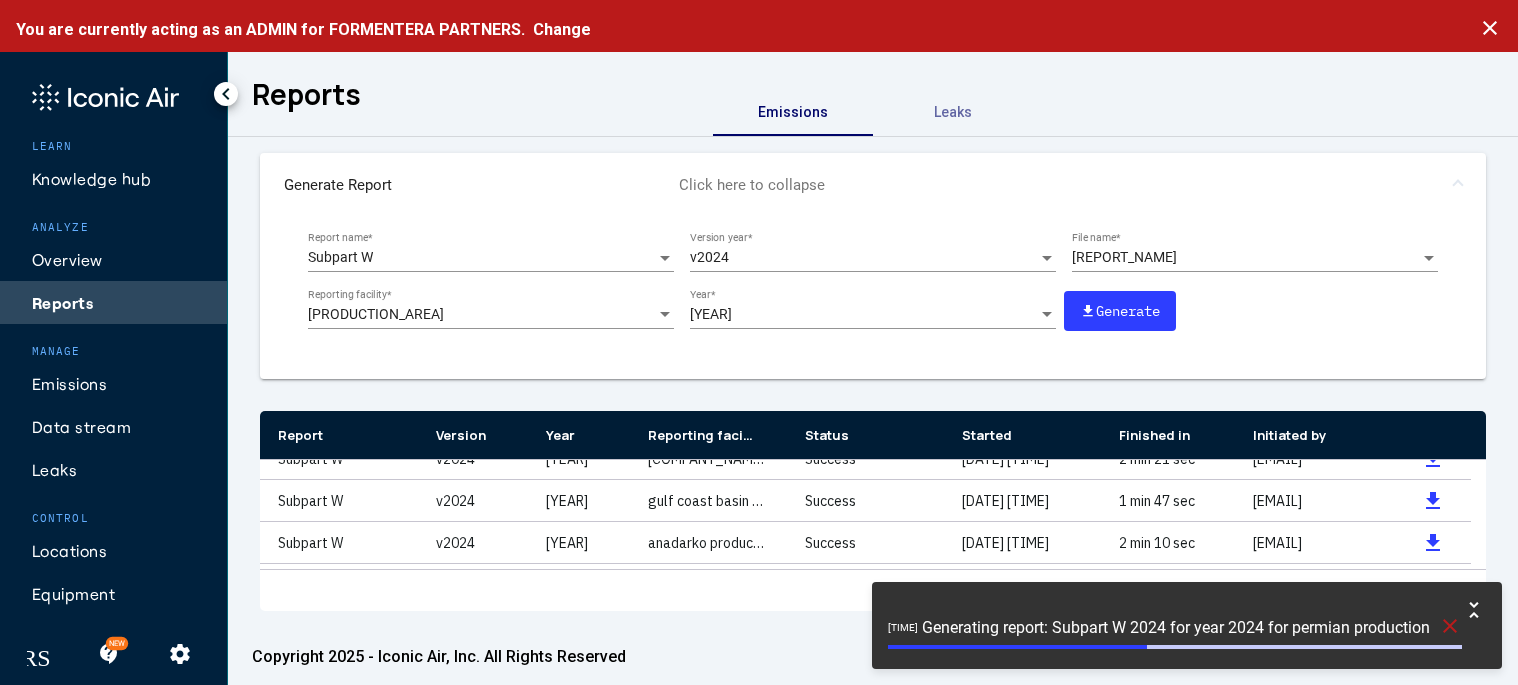 scroll, scrollTop: 0, scrollLeft: 0, axis: both 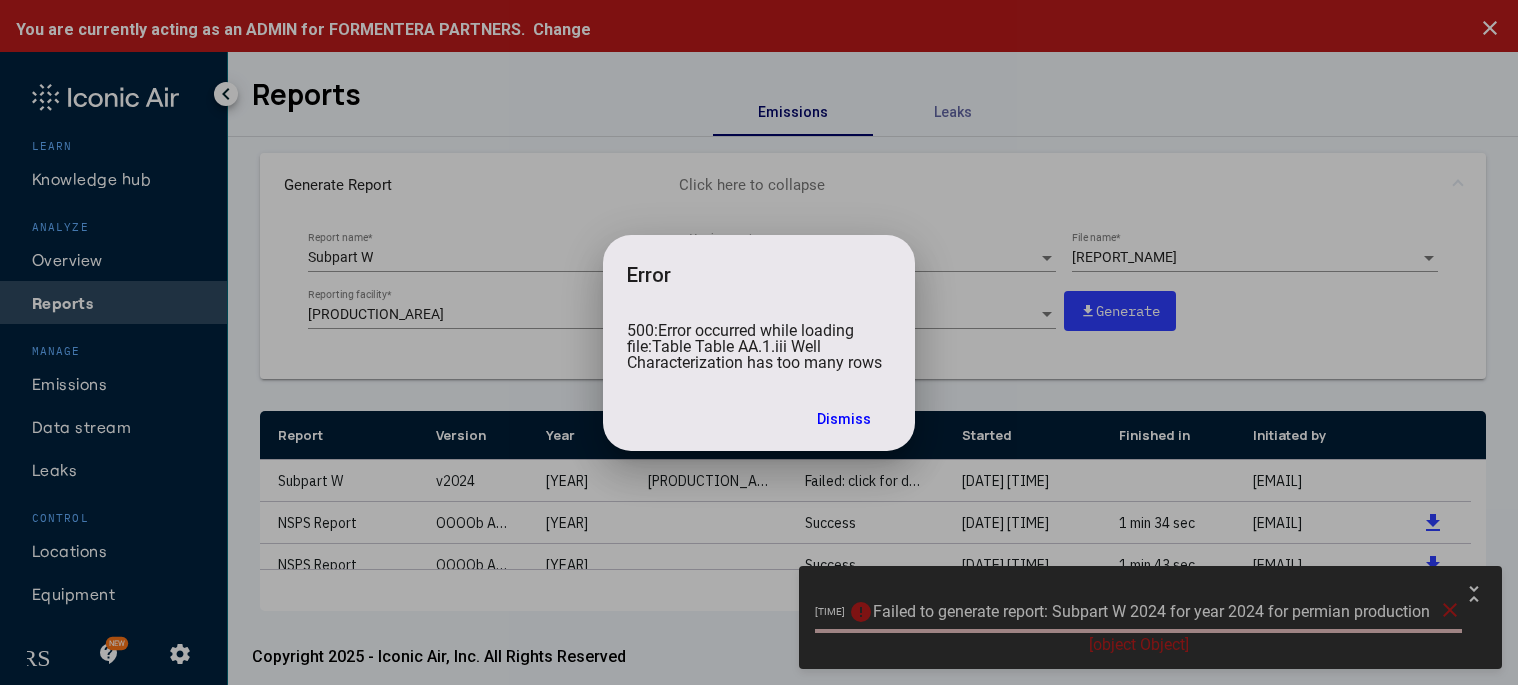 click on "Dismiss" at bounding box center [844, 419] 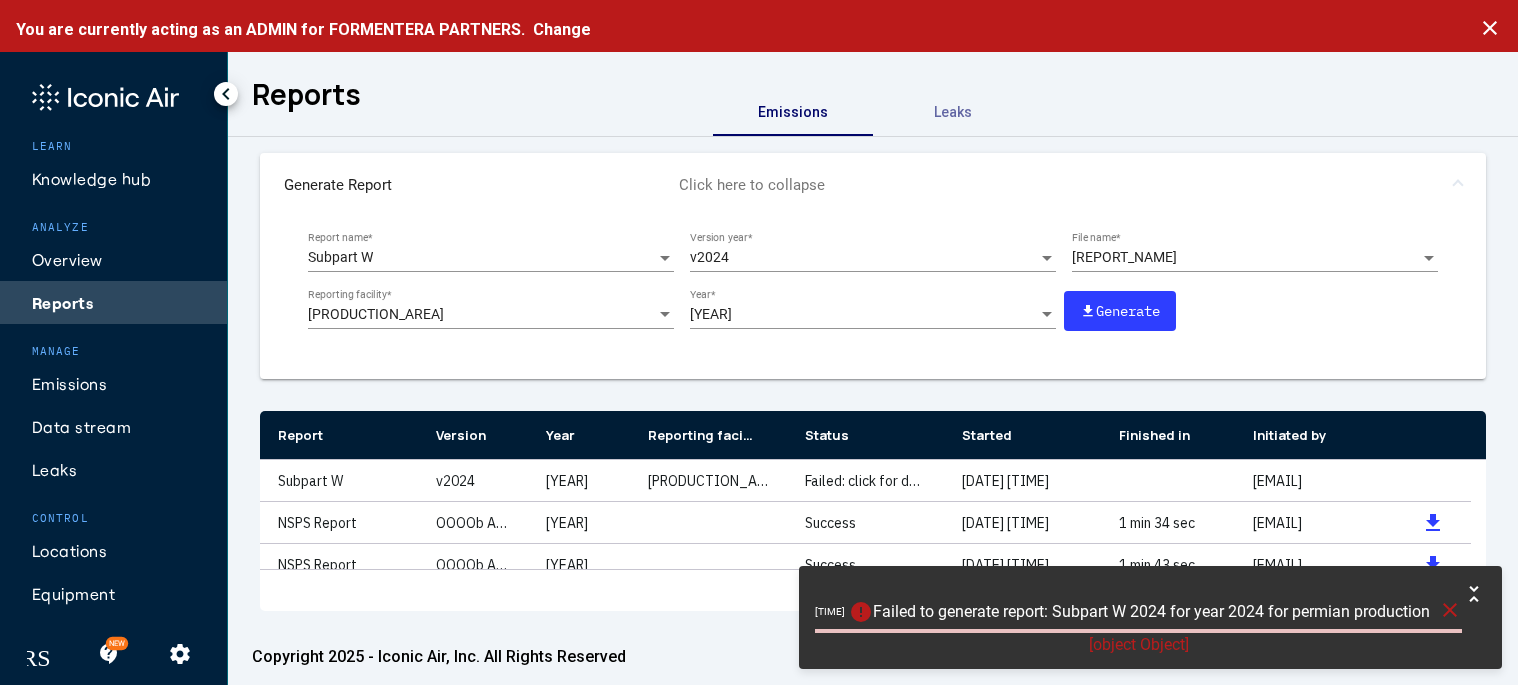 click on "close" 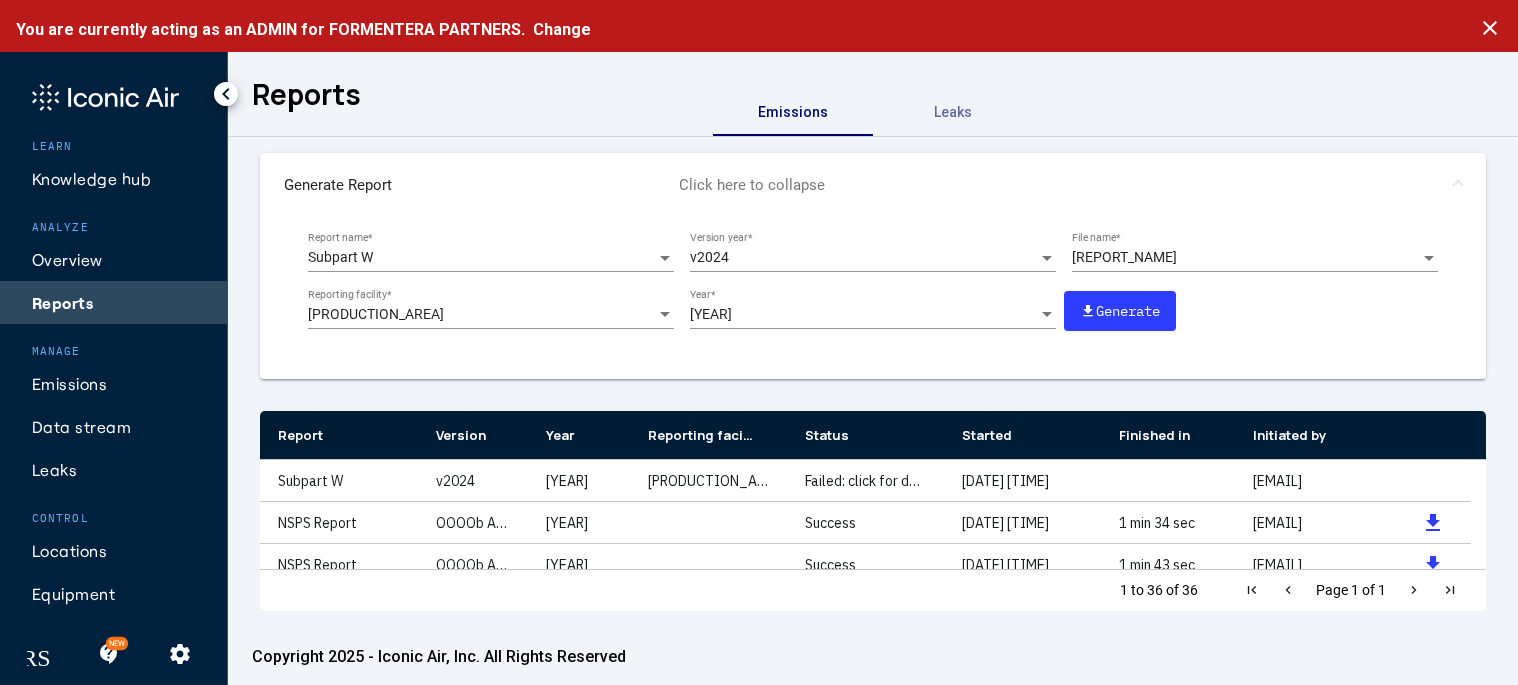 click on "Subpart W Reporting Form_RY2024" at bounding box center [1124, 258] 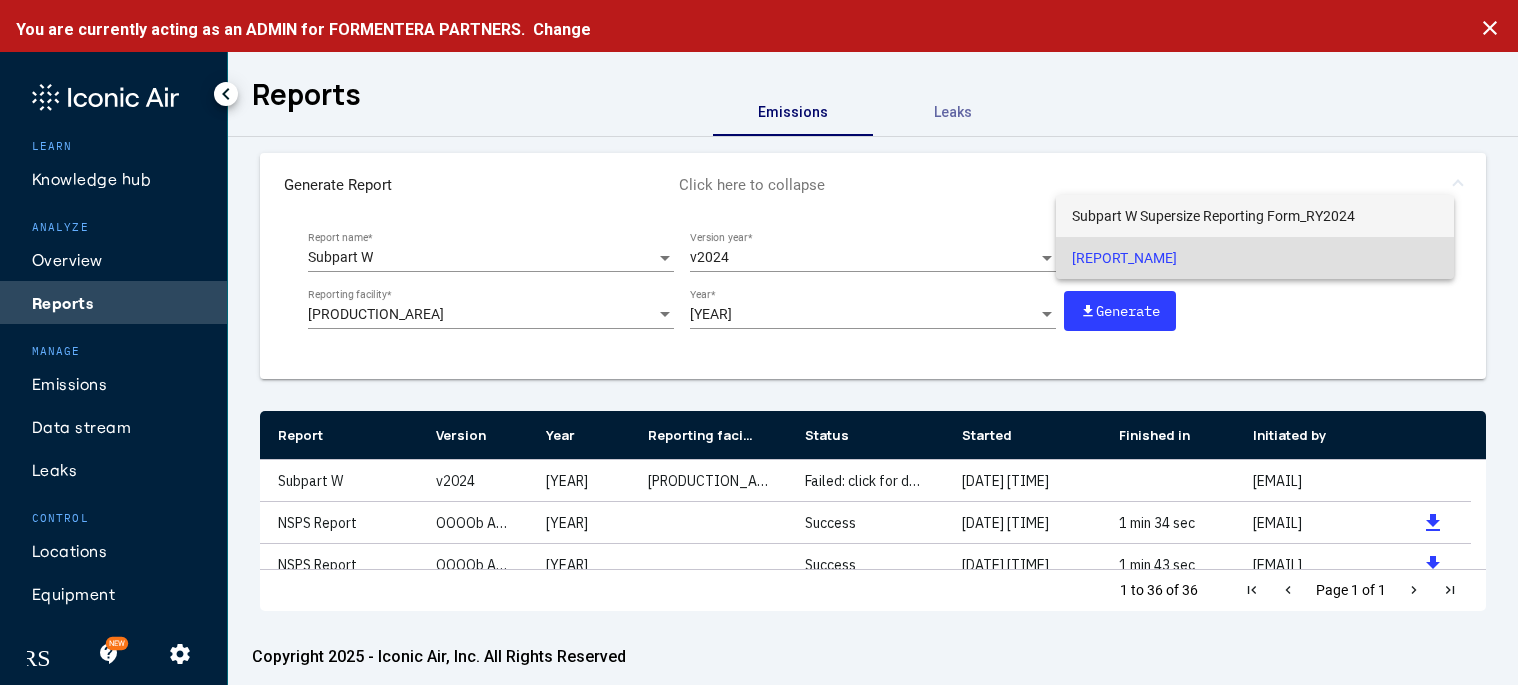 click on "Subpart W Supersize Reporting Form_RY2024" at bounding box center [1255, 216] 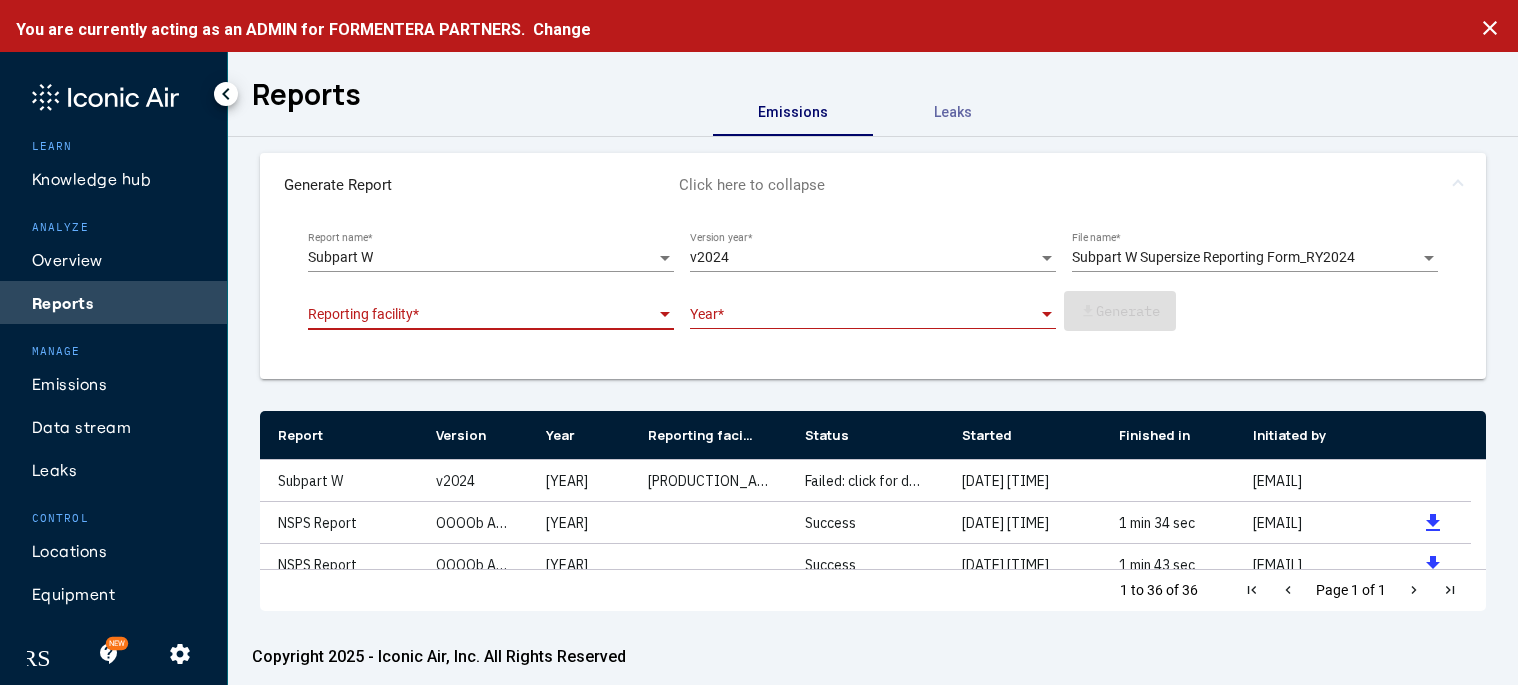 click at bounding box center [483, 315] 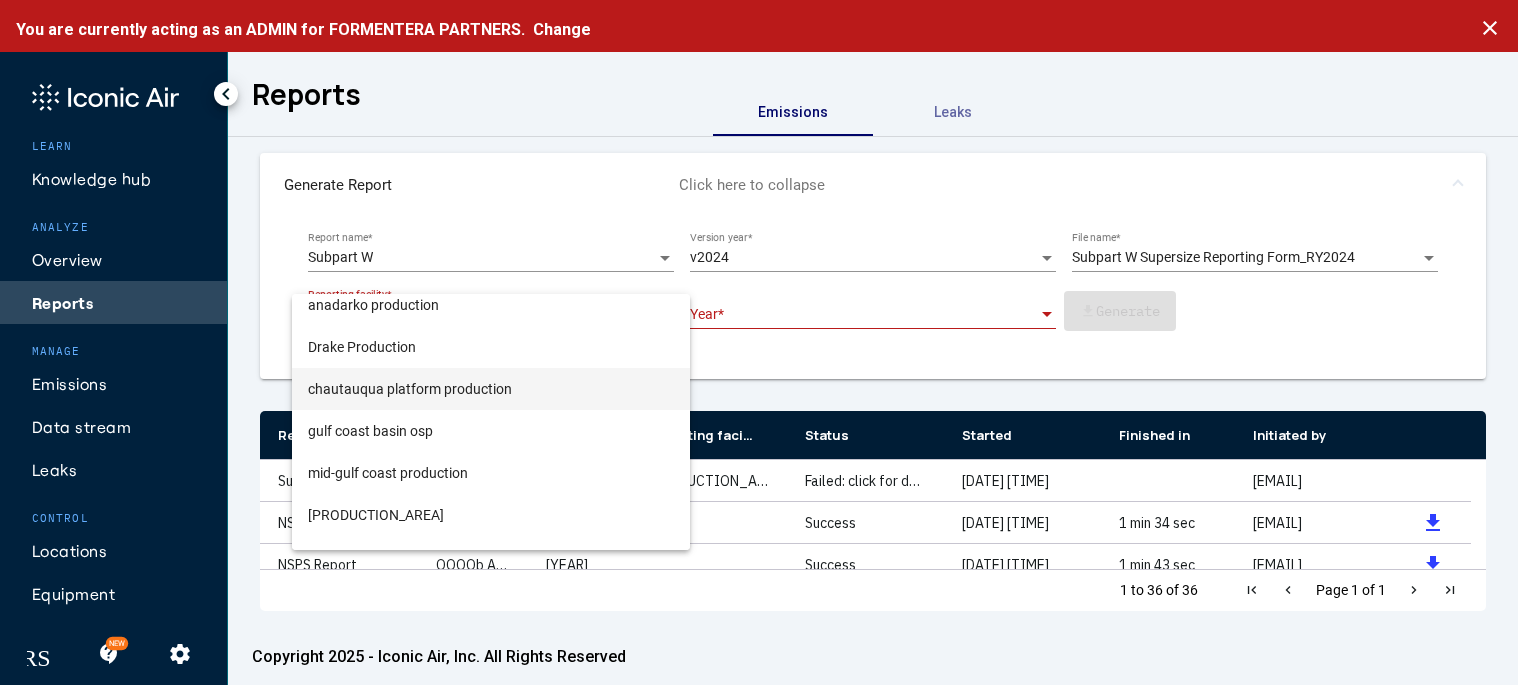scroll, scrollTop: 80, scrollLeft: 0, axis: vertical 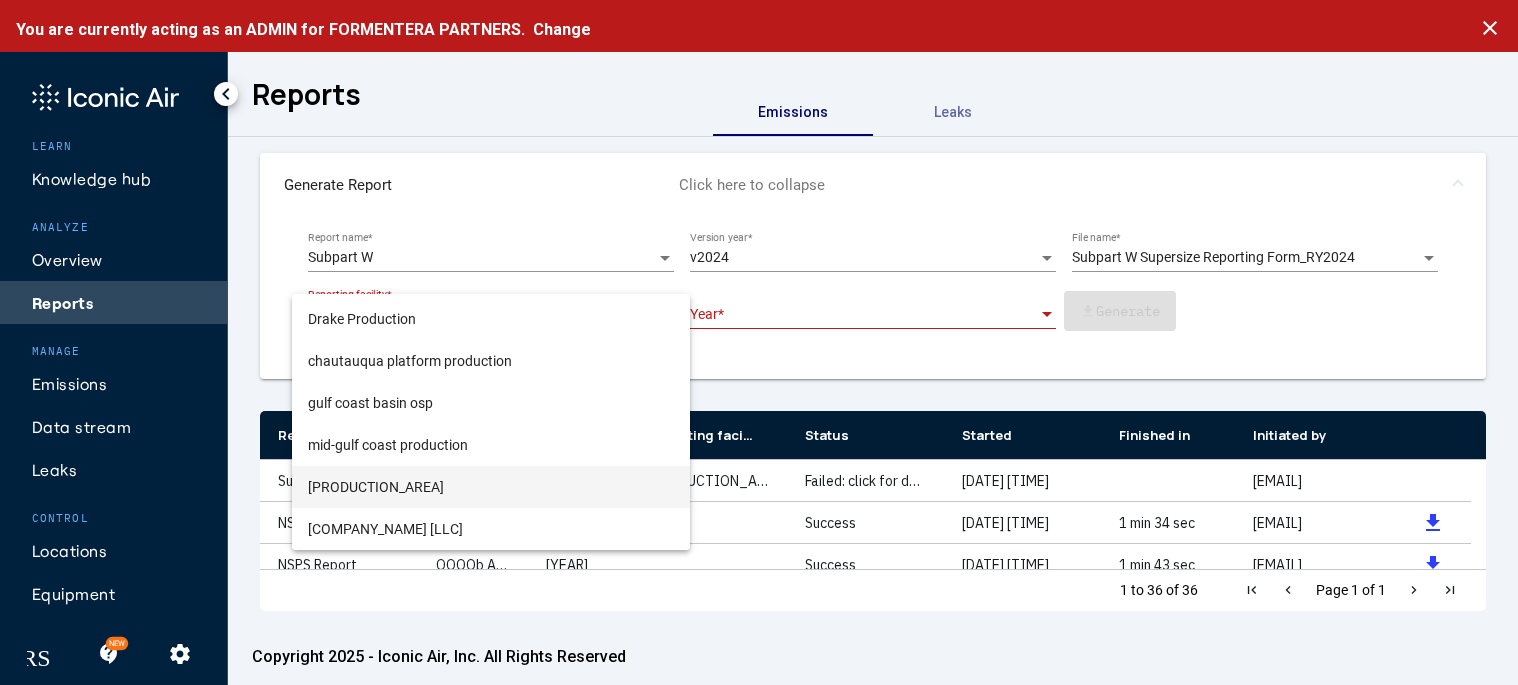 click on "permian production" at bounding box center [491, 487] 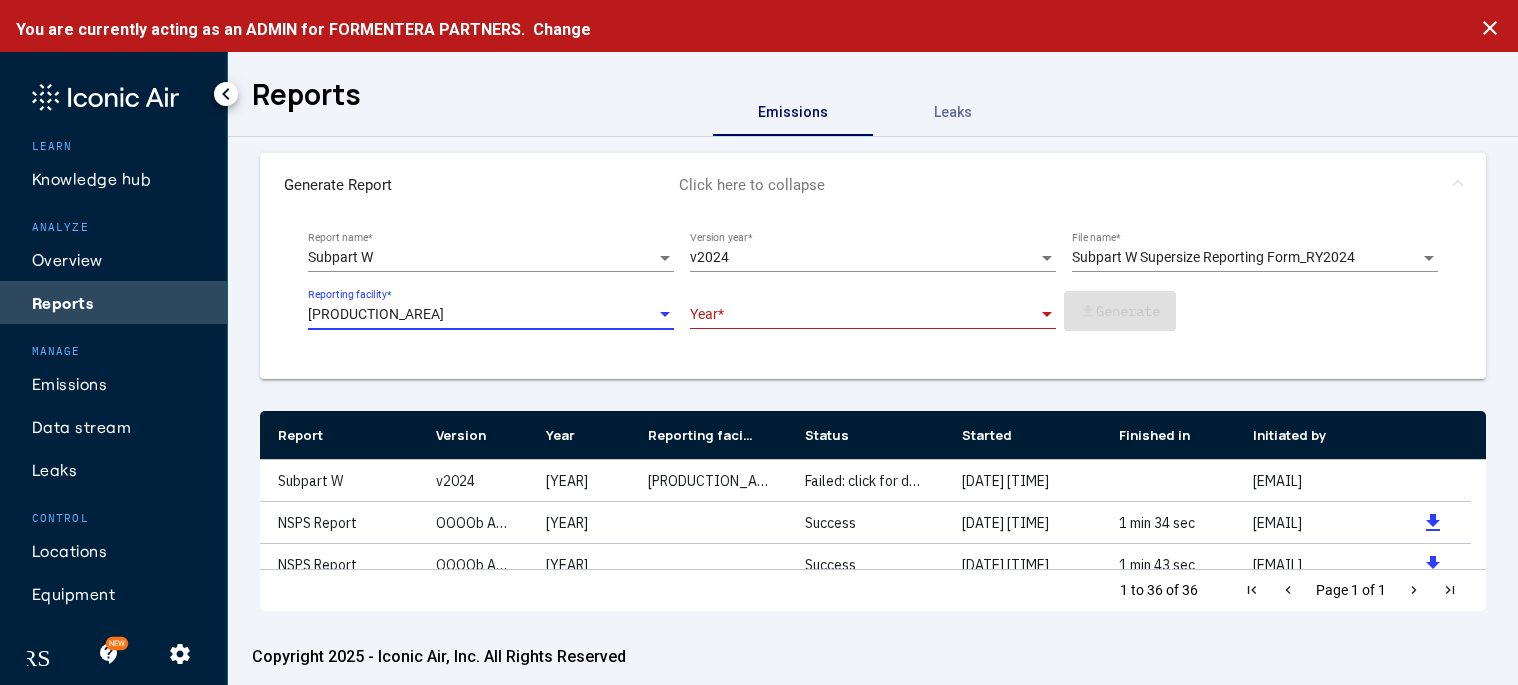 click at bounding box center (865, 315) 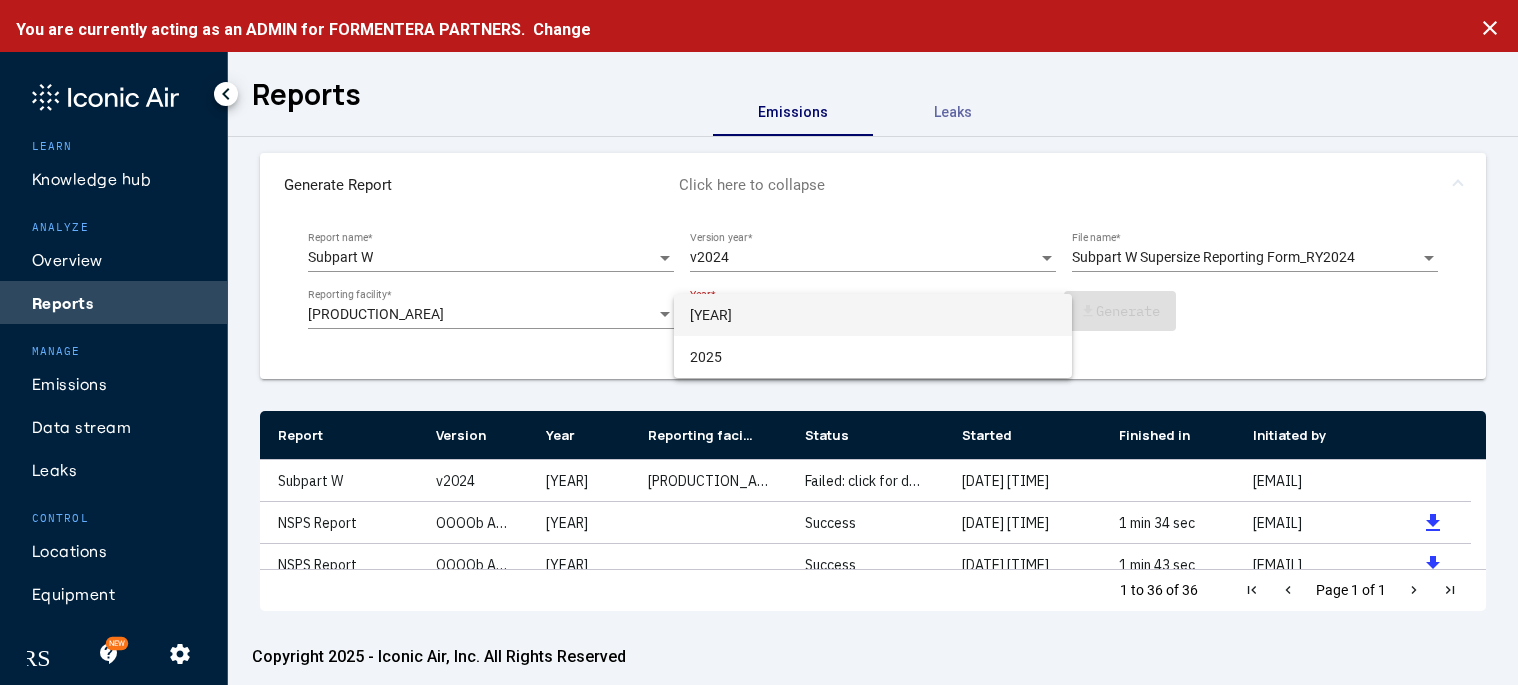 click on "2024" at bounding box center (873, 315) 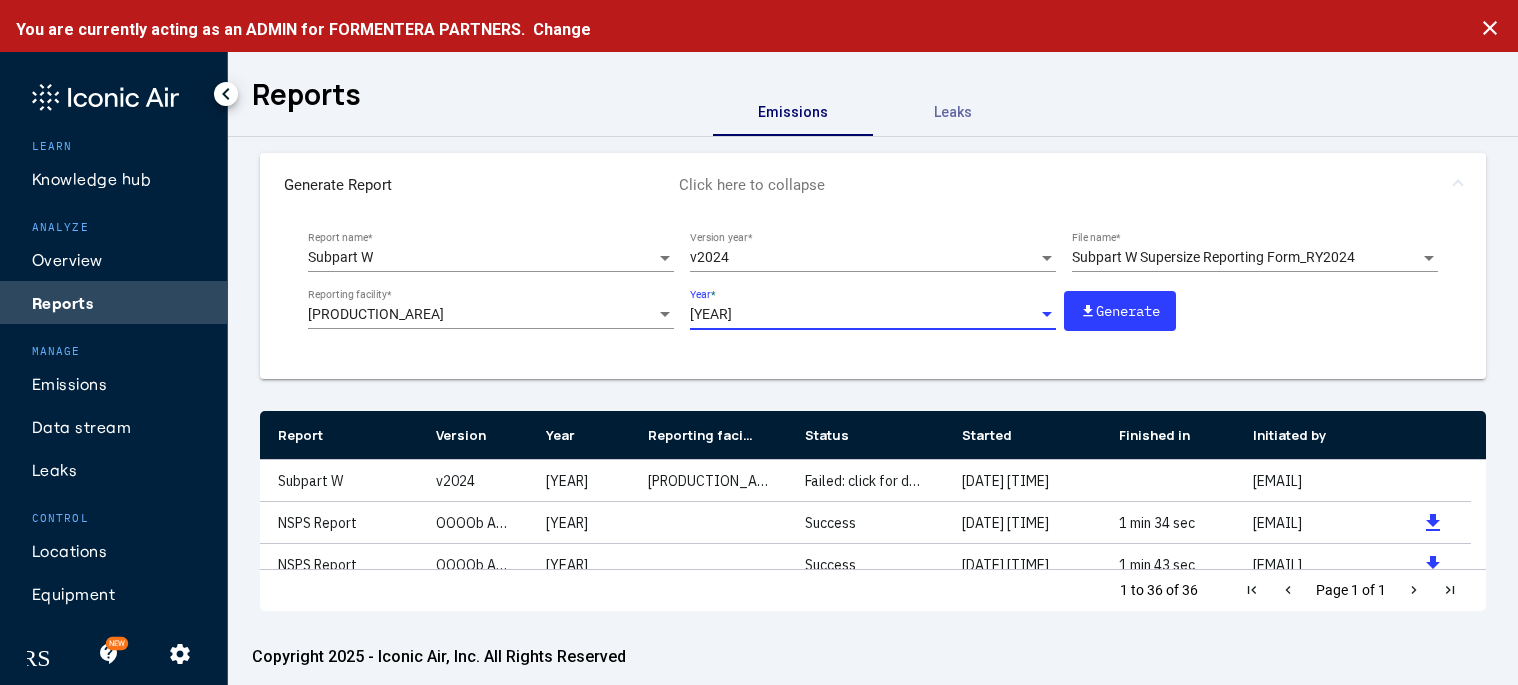 click on "Generate" at bounding box center [1132, 311] 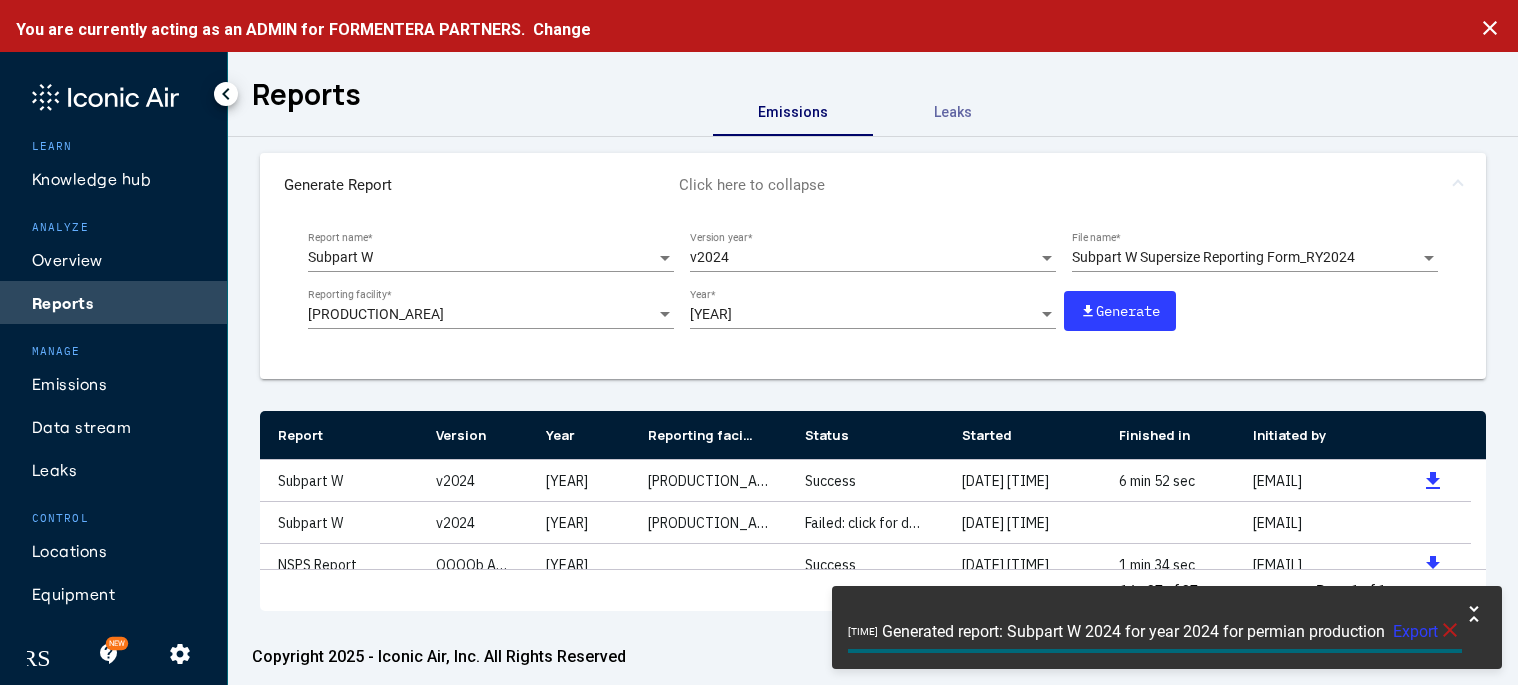 click on "Export" 